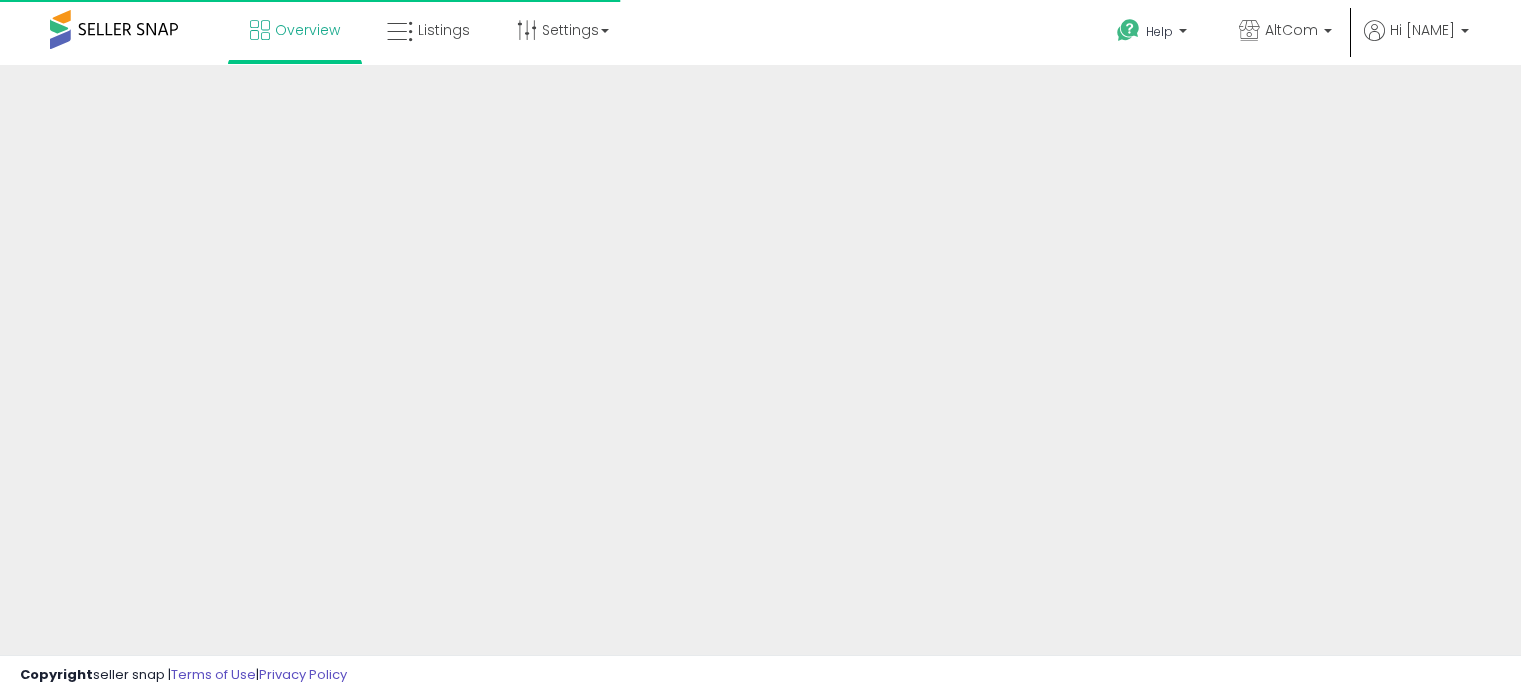 scroll, scrollTop: 0, scrollLeft: 0, axis: both 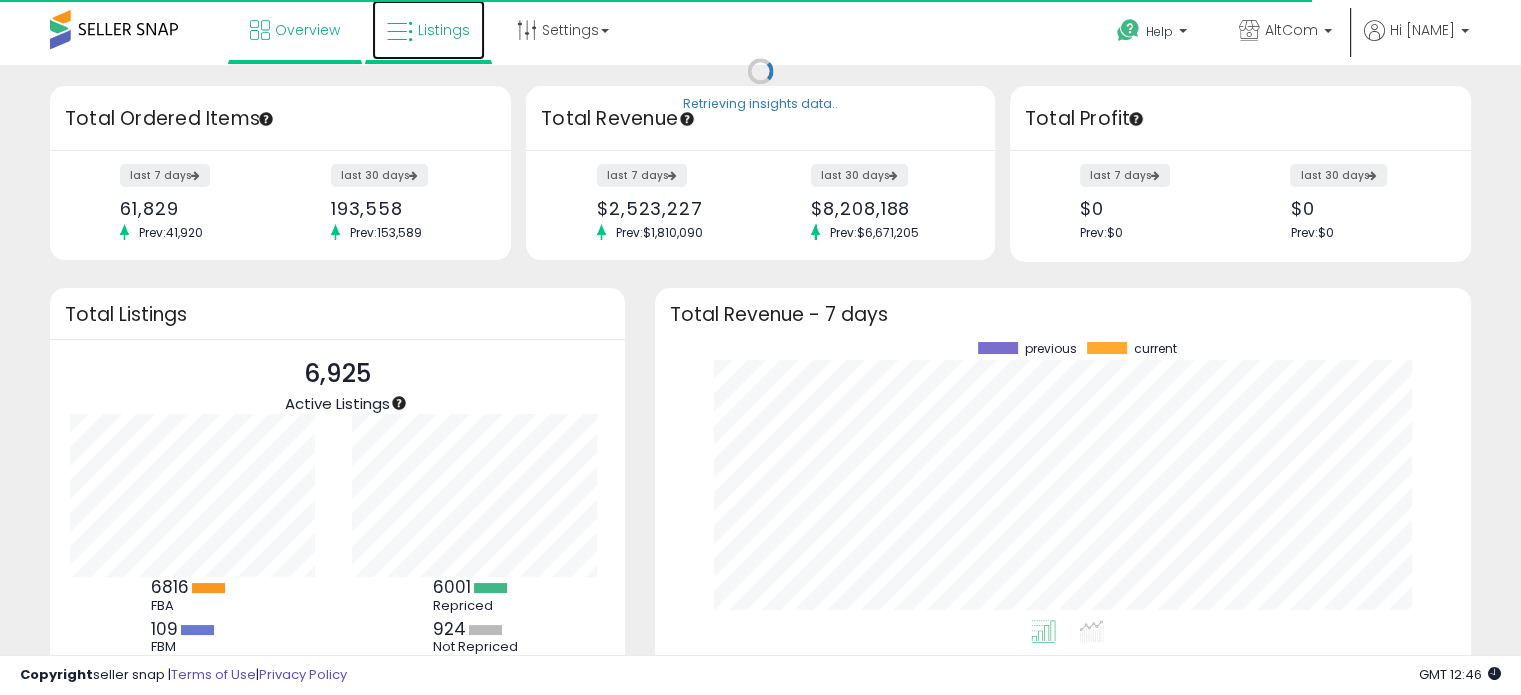 click on "Listings" at bounding box center (428, 30) 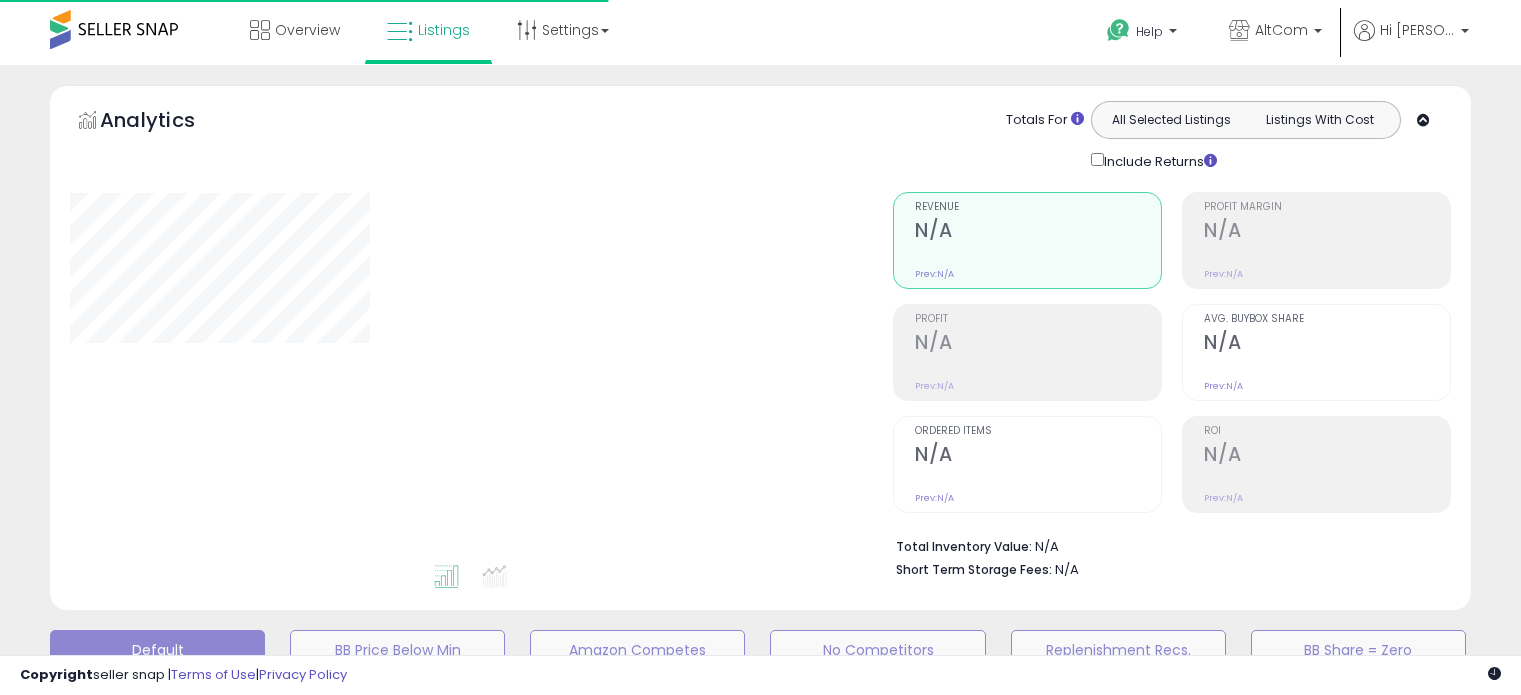 scroll, scrollTop: 0, scrollLeft: 0, axis: both 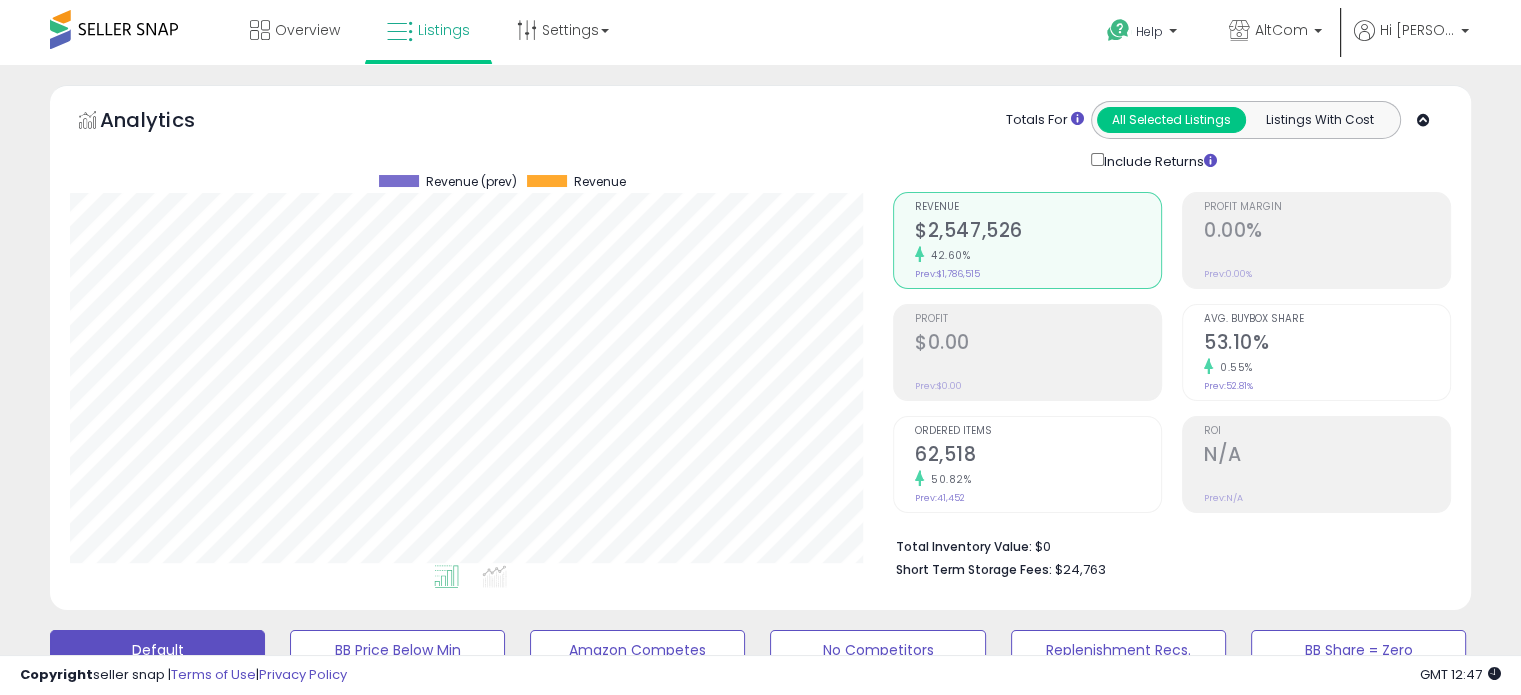 click on "AltCom
AltCom Beach Shack Designs" at bounding box center [1275, 32] 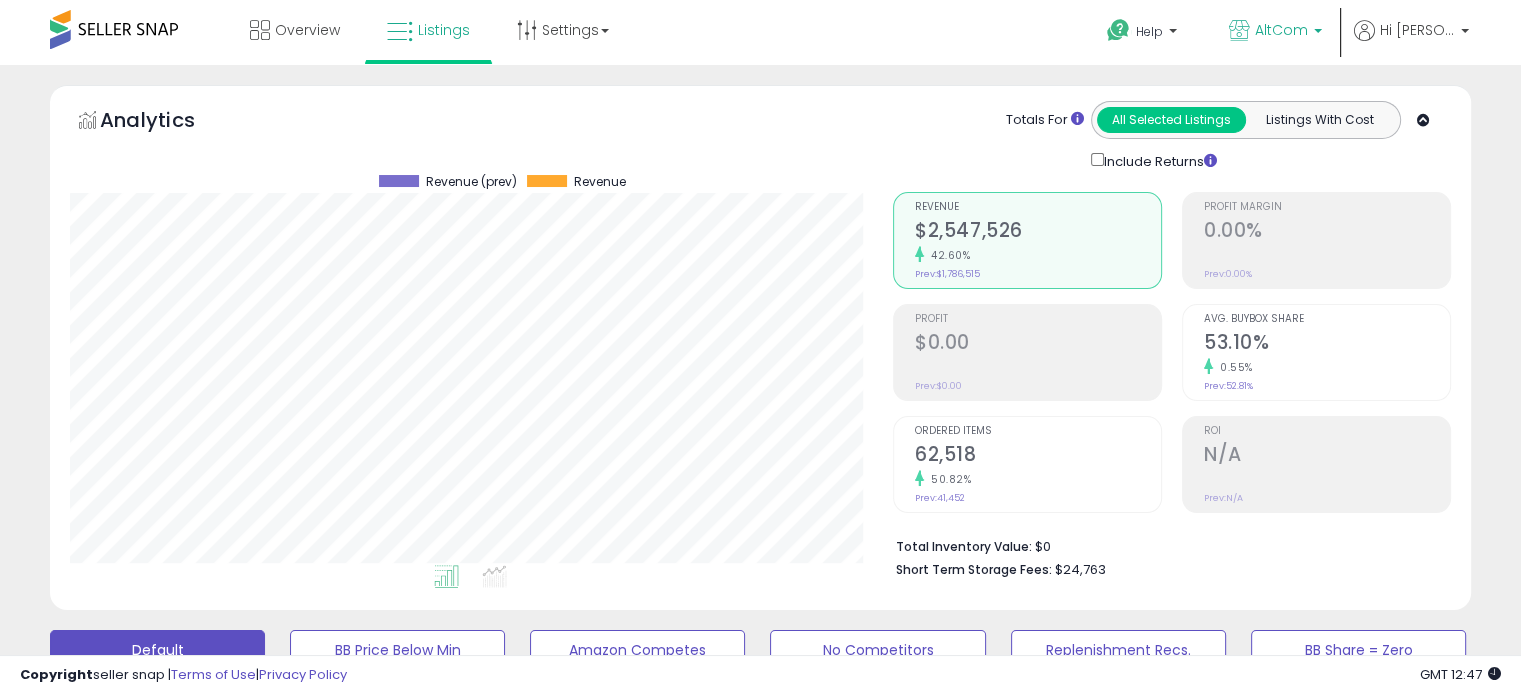 click on "AltCom" at bounding box center [1275, 32] 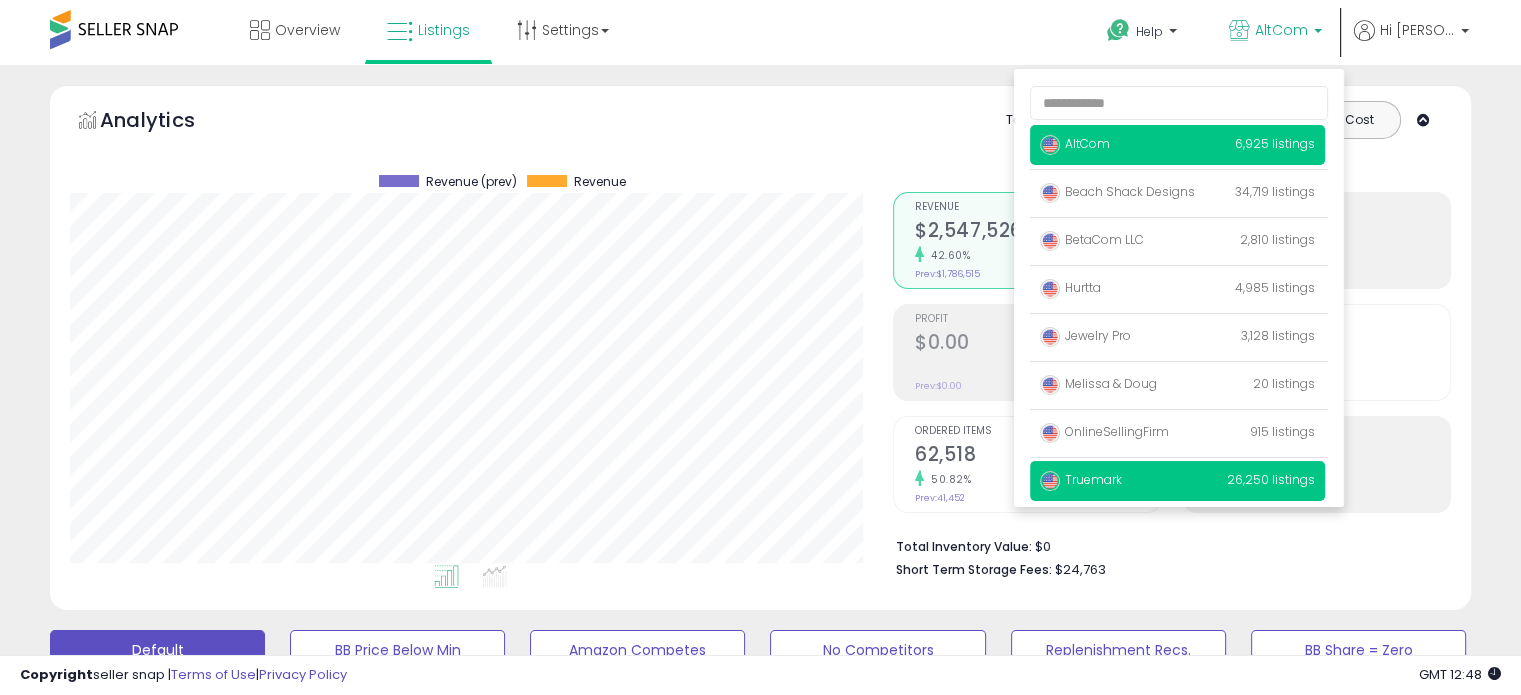 click on "Truemark" at bounding box center [1081, 479] 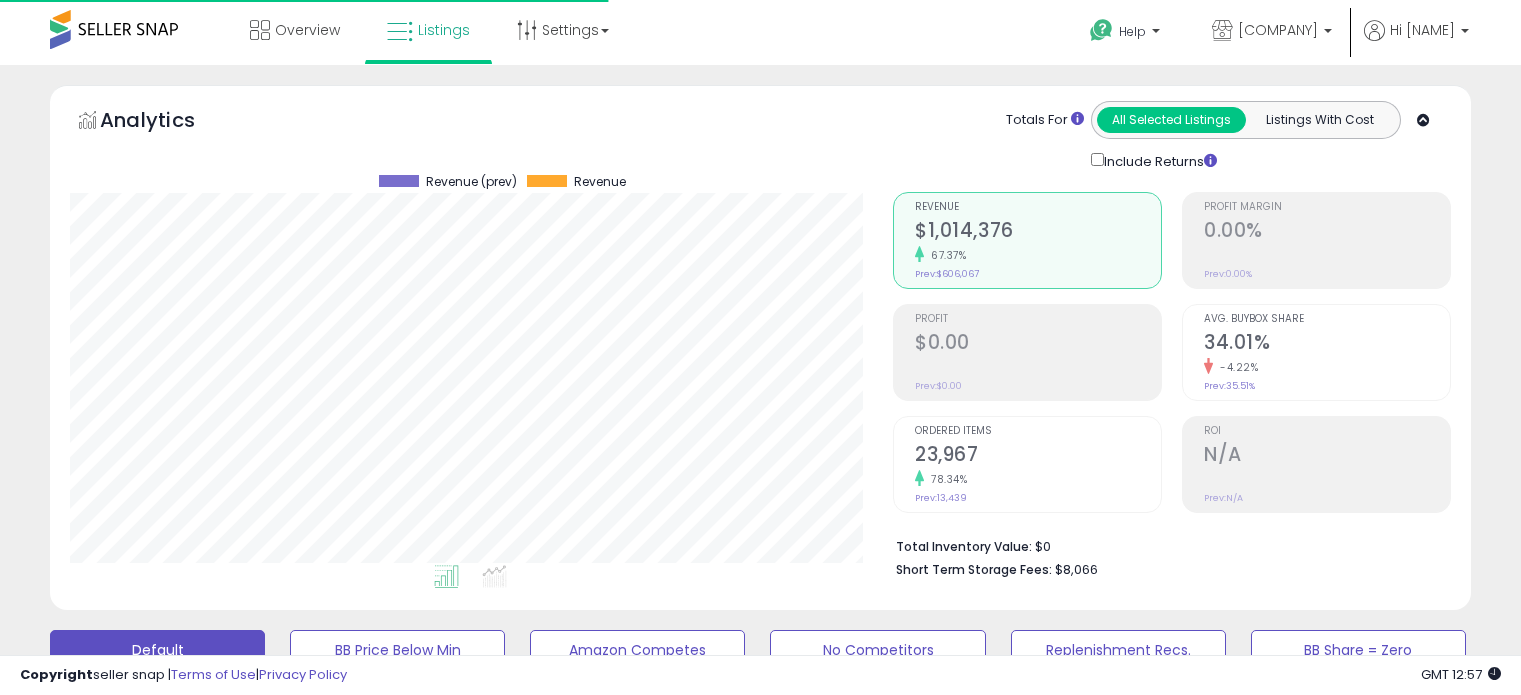 scroll, scrollTop: 0, scrollLeft: 0, axis: both 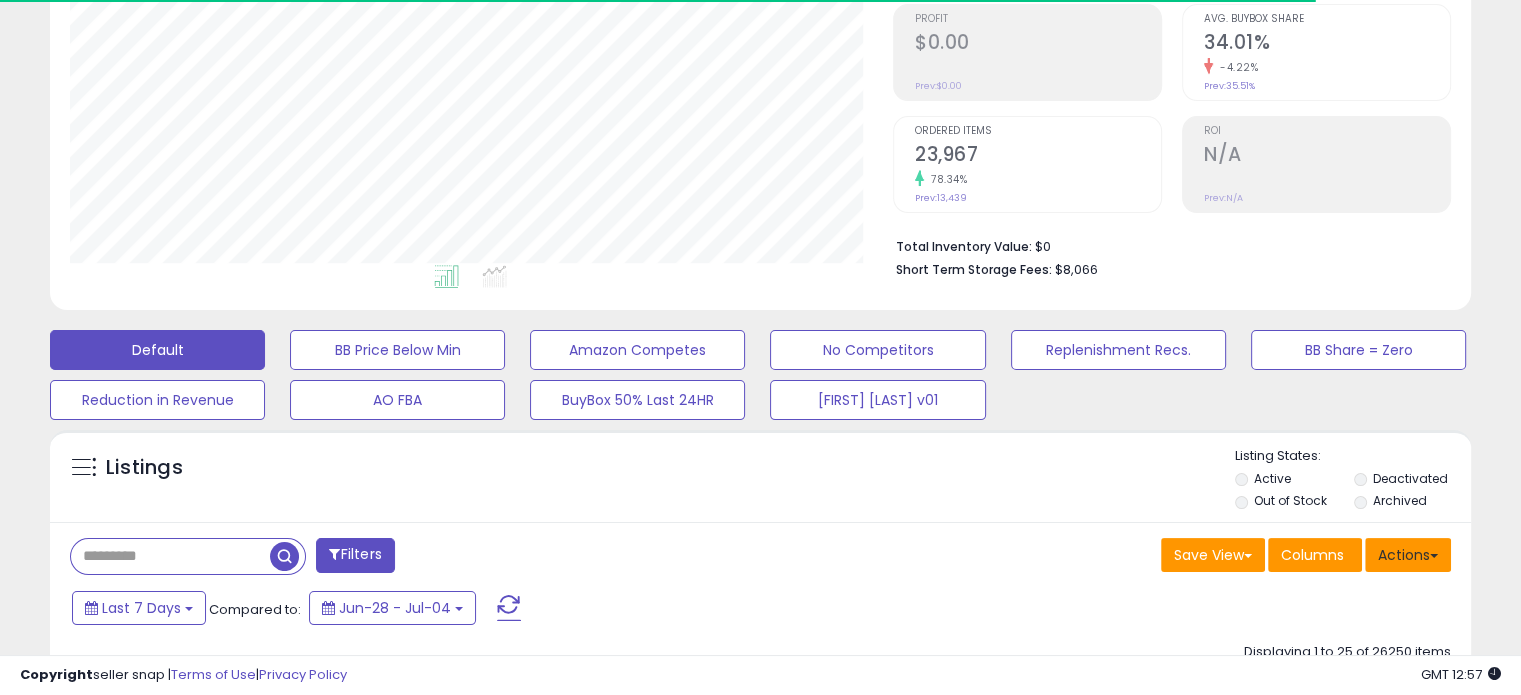 click on "Actions" at bounding box center [1408, 555] 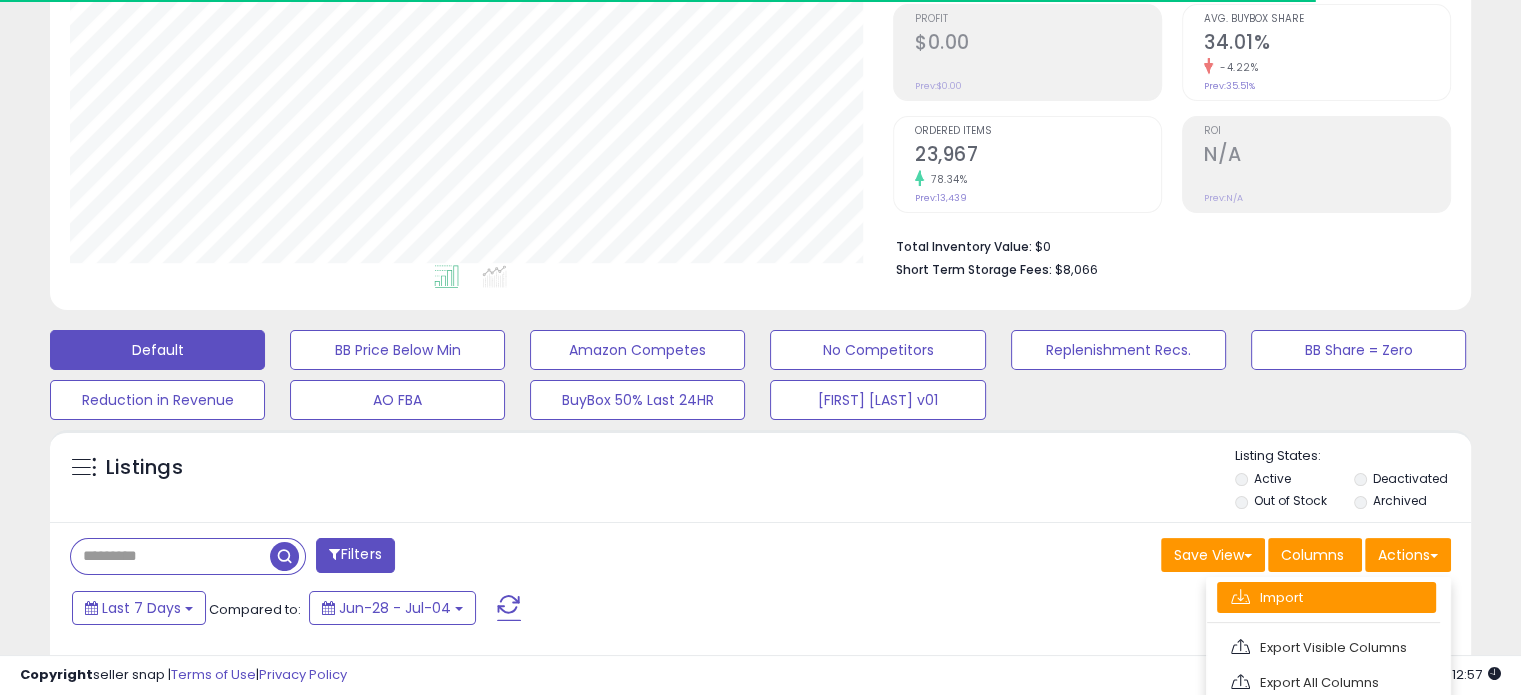 click on "Import" at bounding box center [1326, 597] 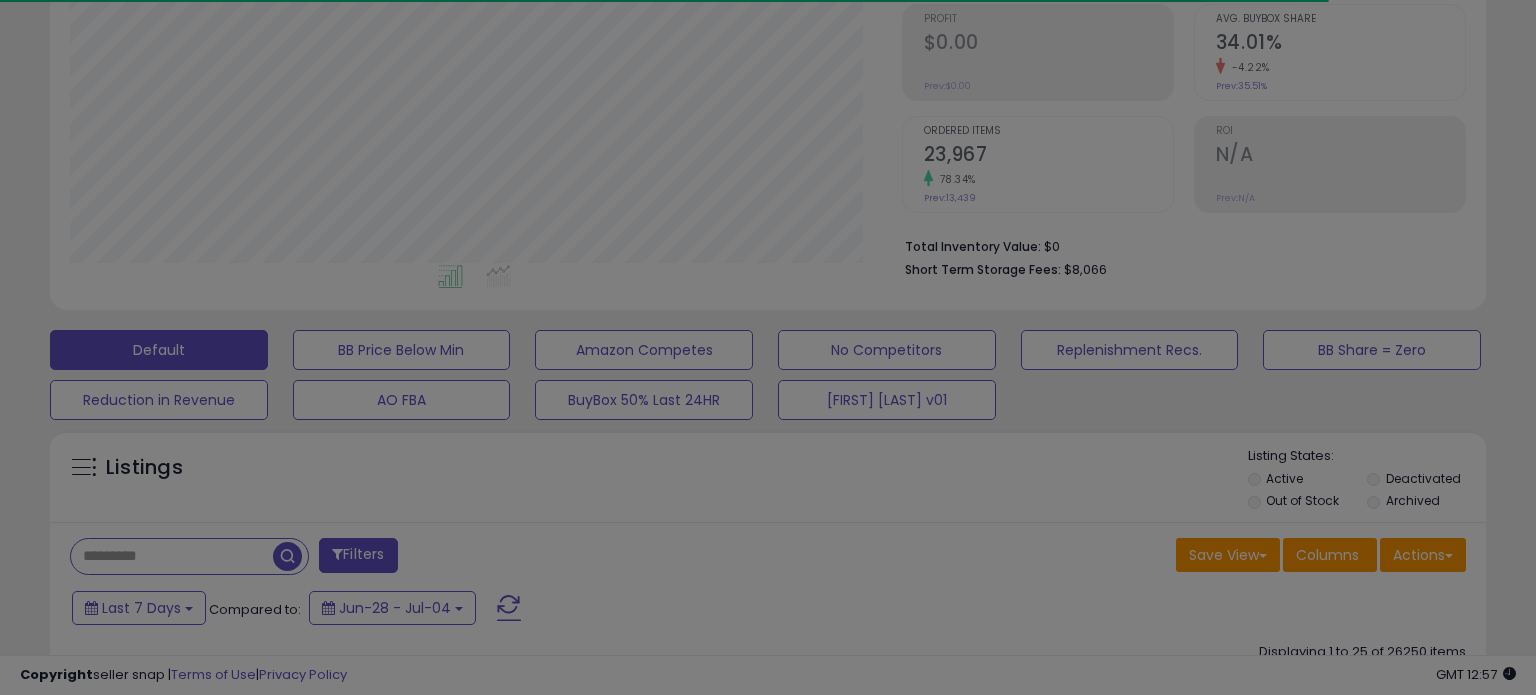 scroll, scrollTop: 999589, scrollLeft: 999168, axis: both 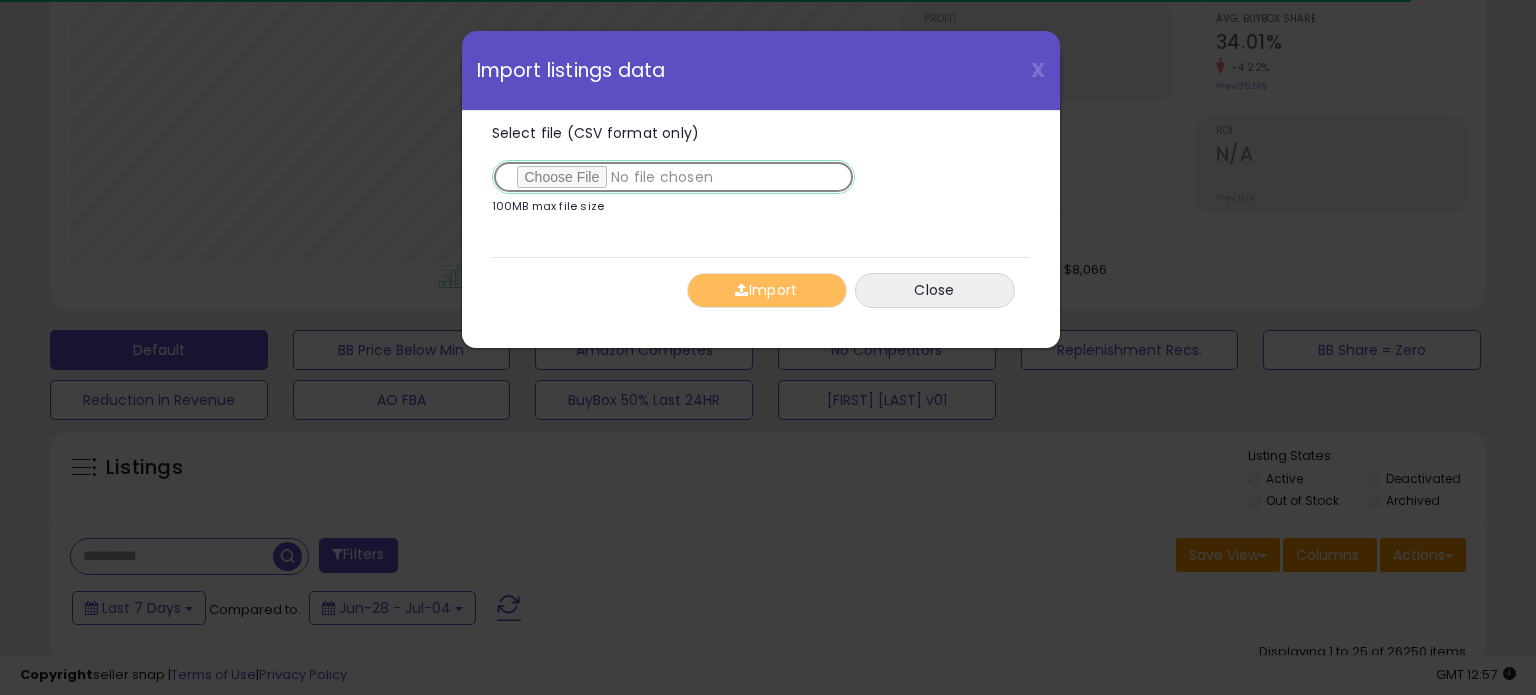 click on "Select file (CSV format only)" at bounding box center [673, 177] 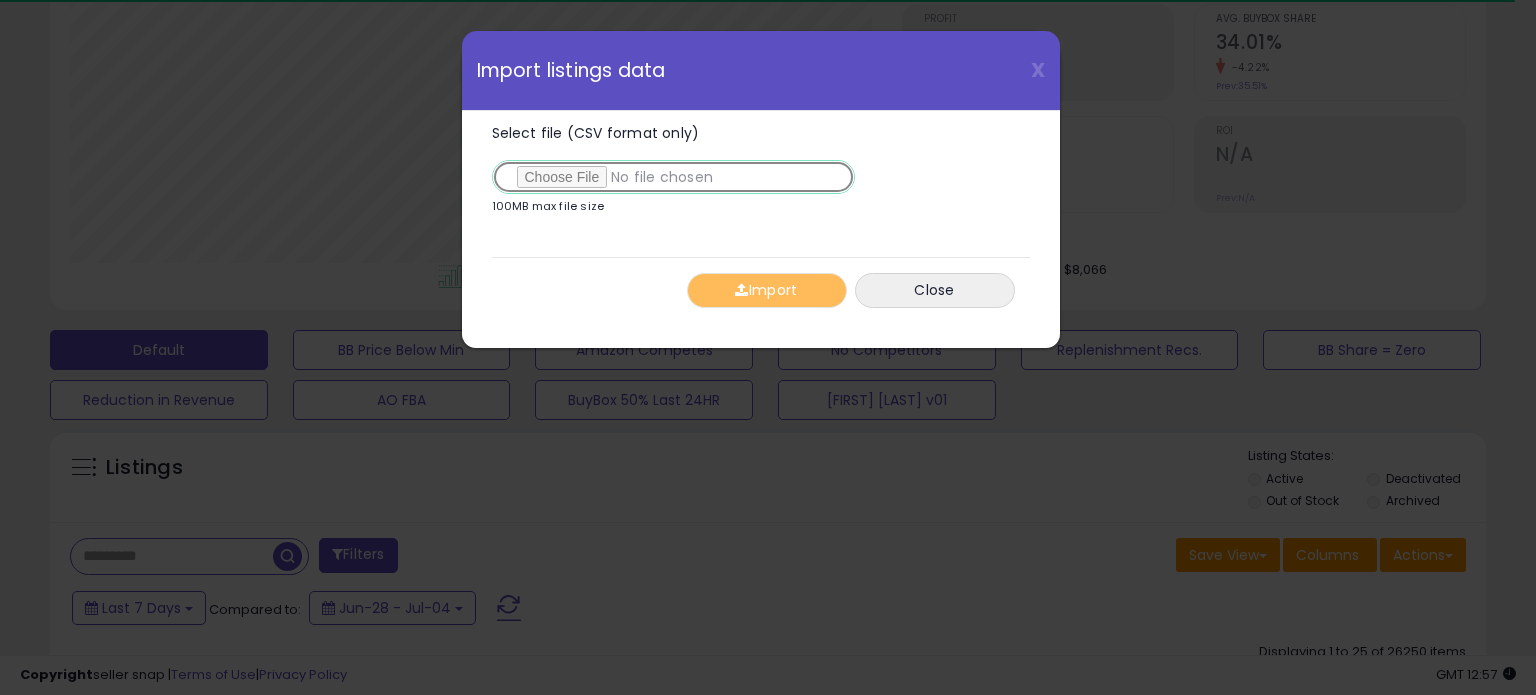 type on "**********" 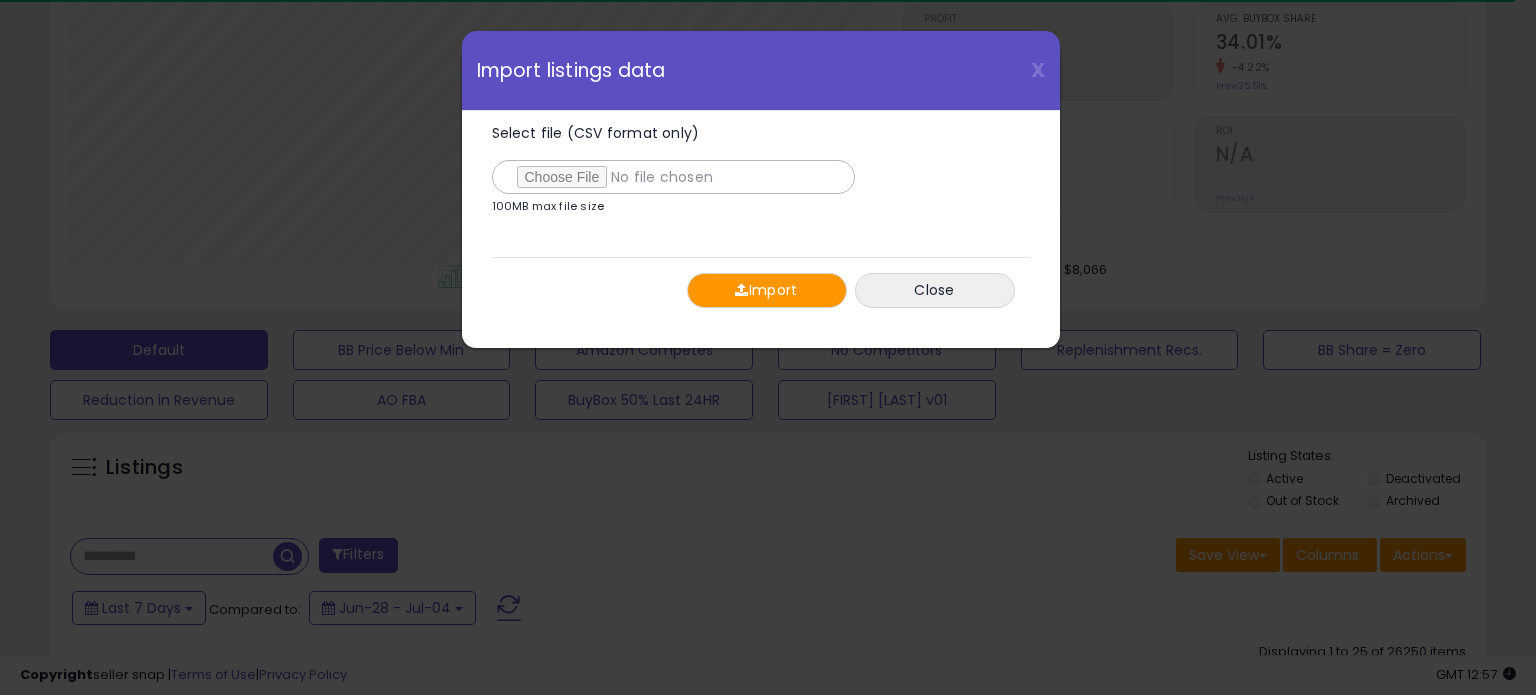 click on "Import" at bounding box center (767, 290) 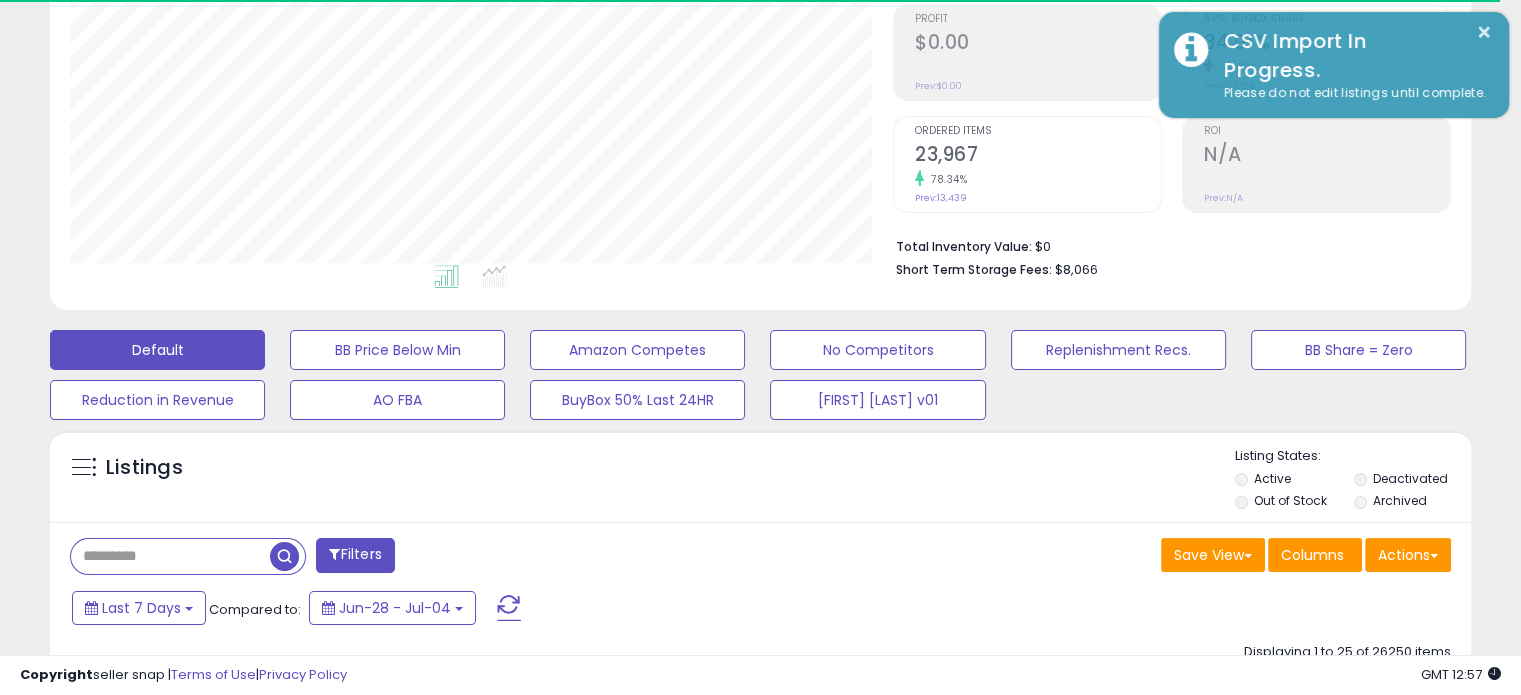 scroll, scrollTop: 409, scrollLeft: 822, axis: both 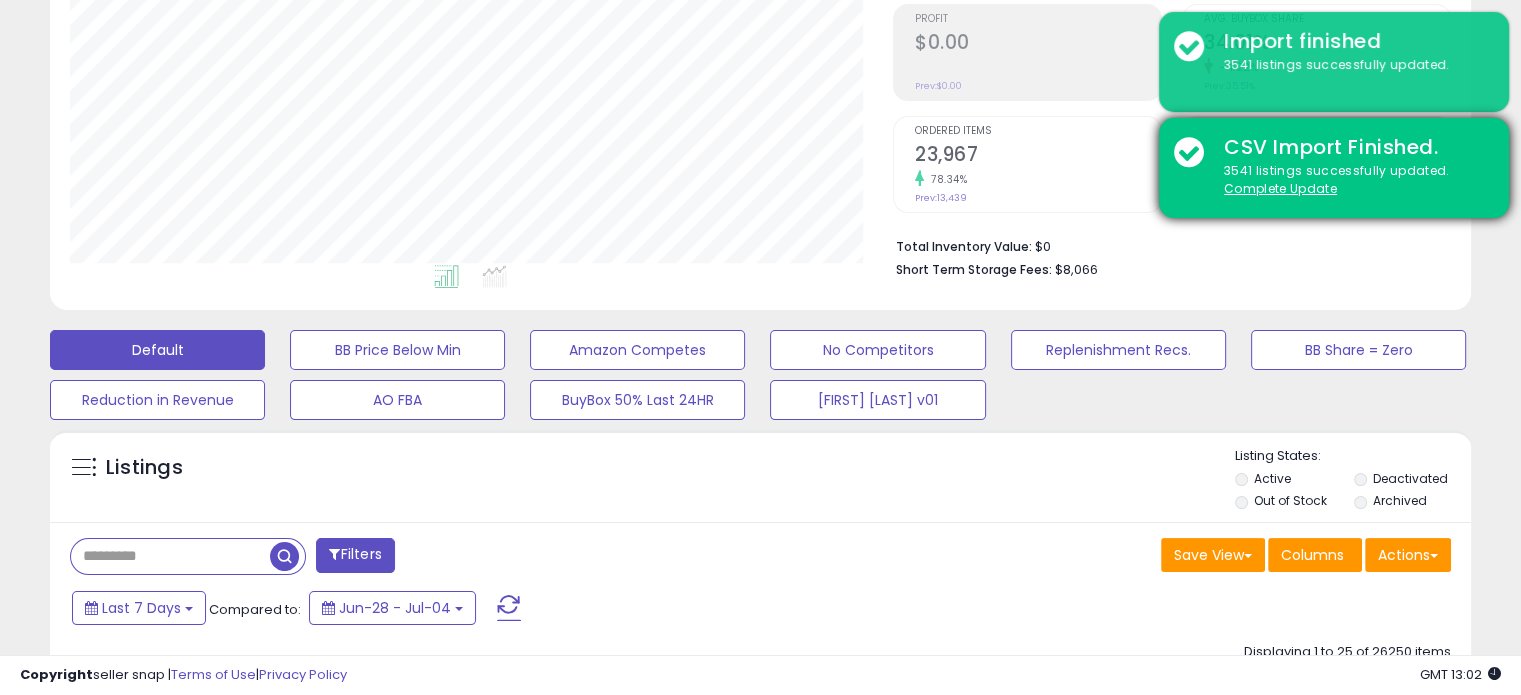 click on "3541 listings successfully updated.  Complete Update" at bounding box center (1351, 180) 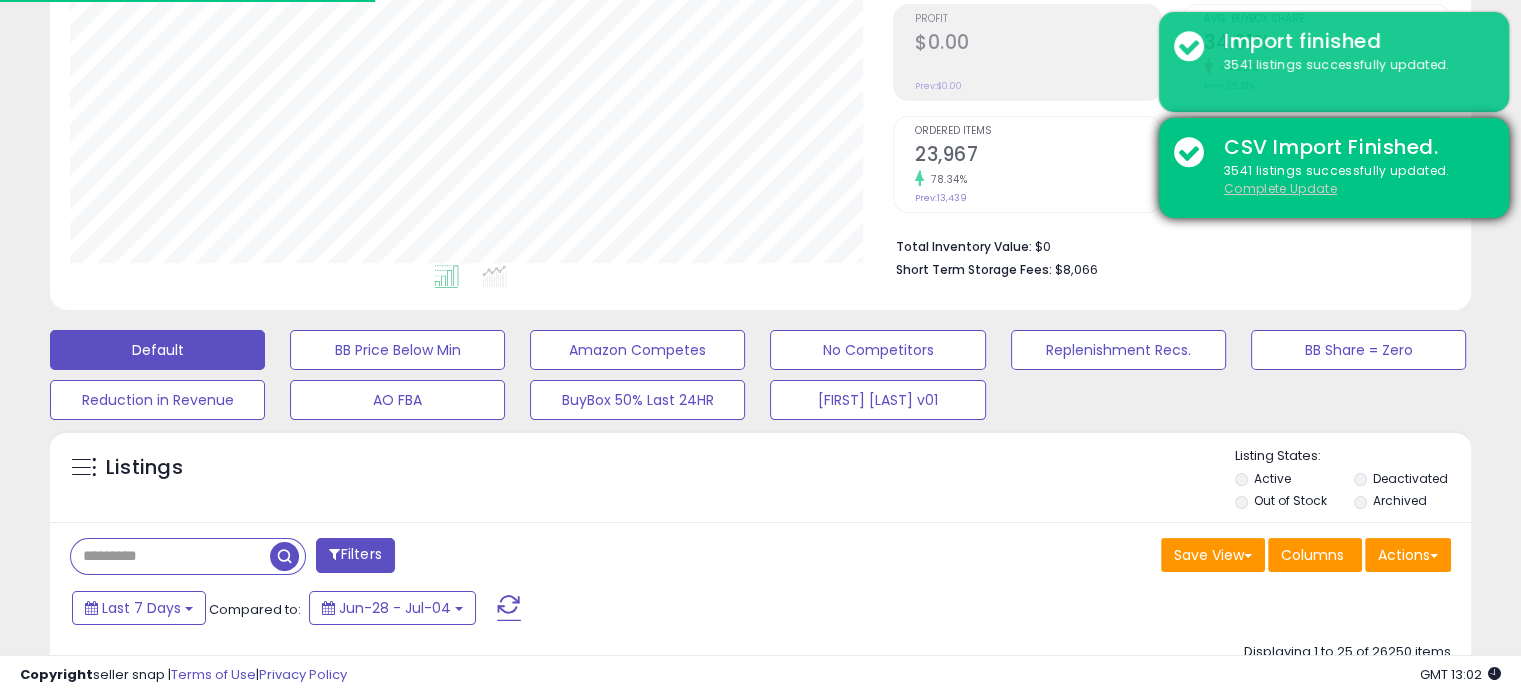 click on "Complete Update" at bounding box center (1280, 188) 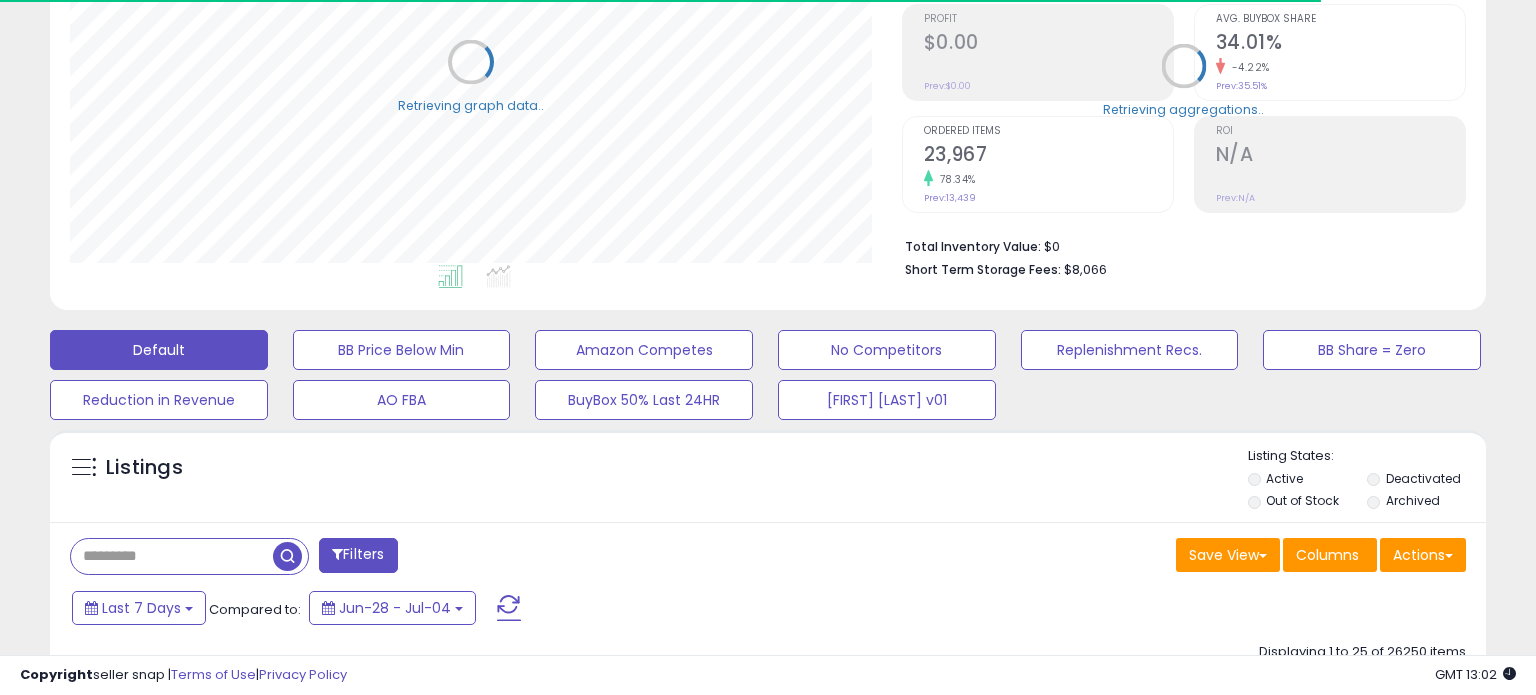 scroll, scrollTop: 999589, scrollLeft: 999168, axis: both 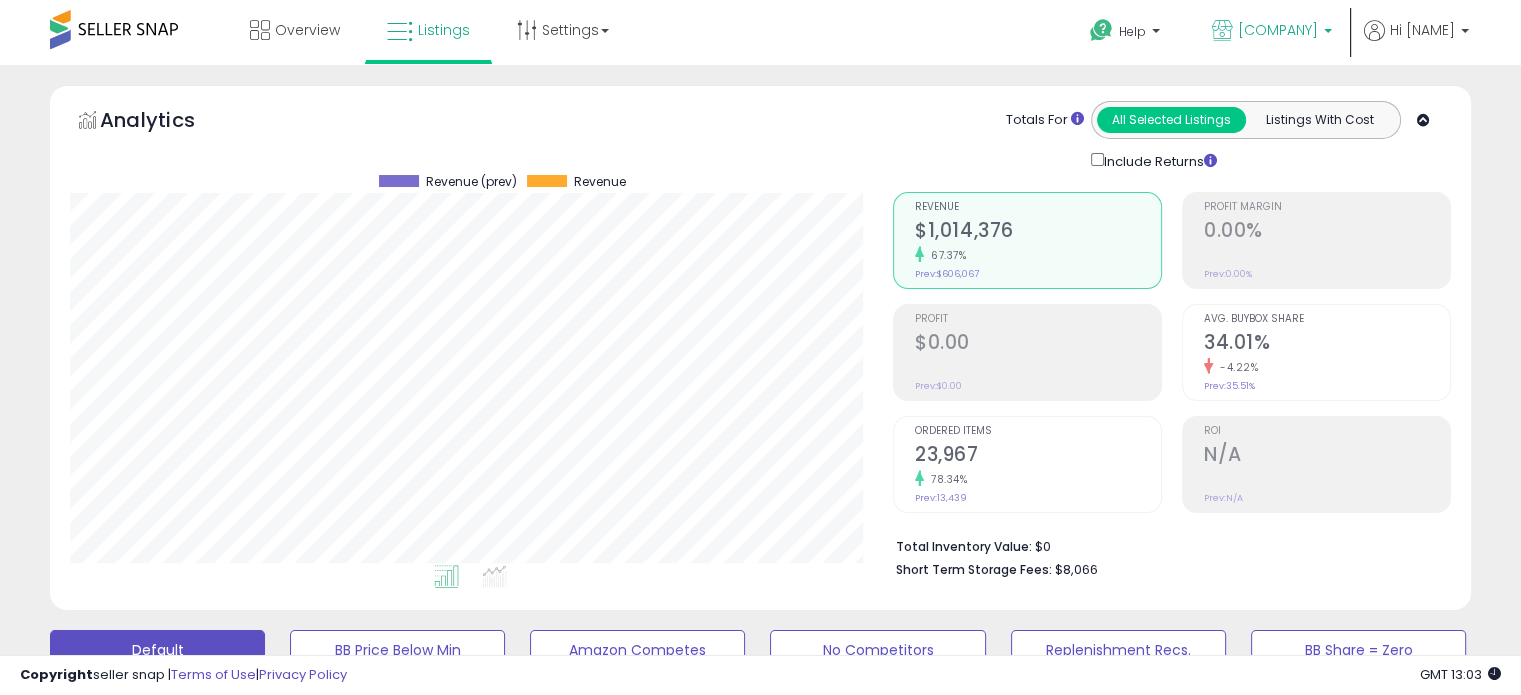 click at bounding box center [1328, 36] 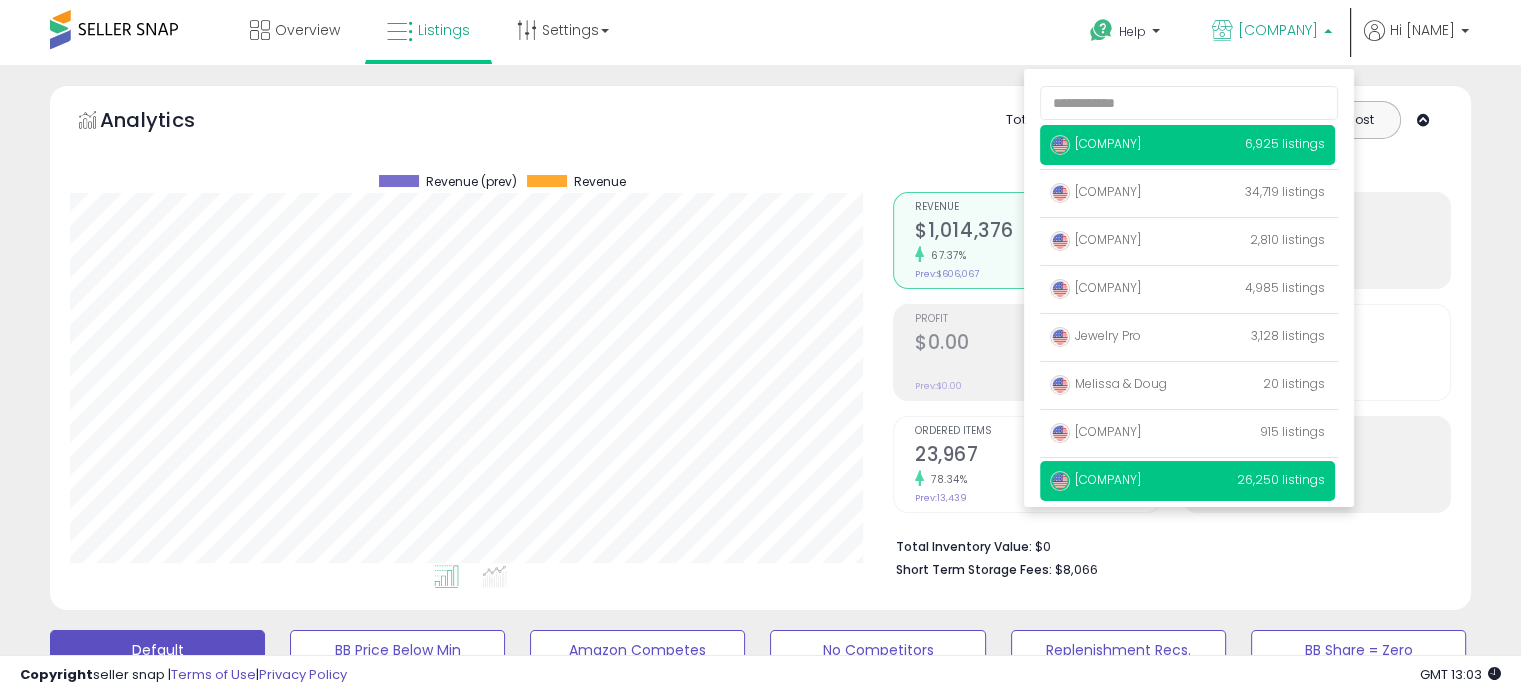 click on "AltCom
6,925
listings" at bounding box center (1187, 145) 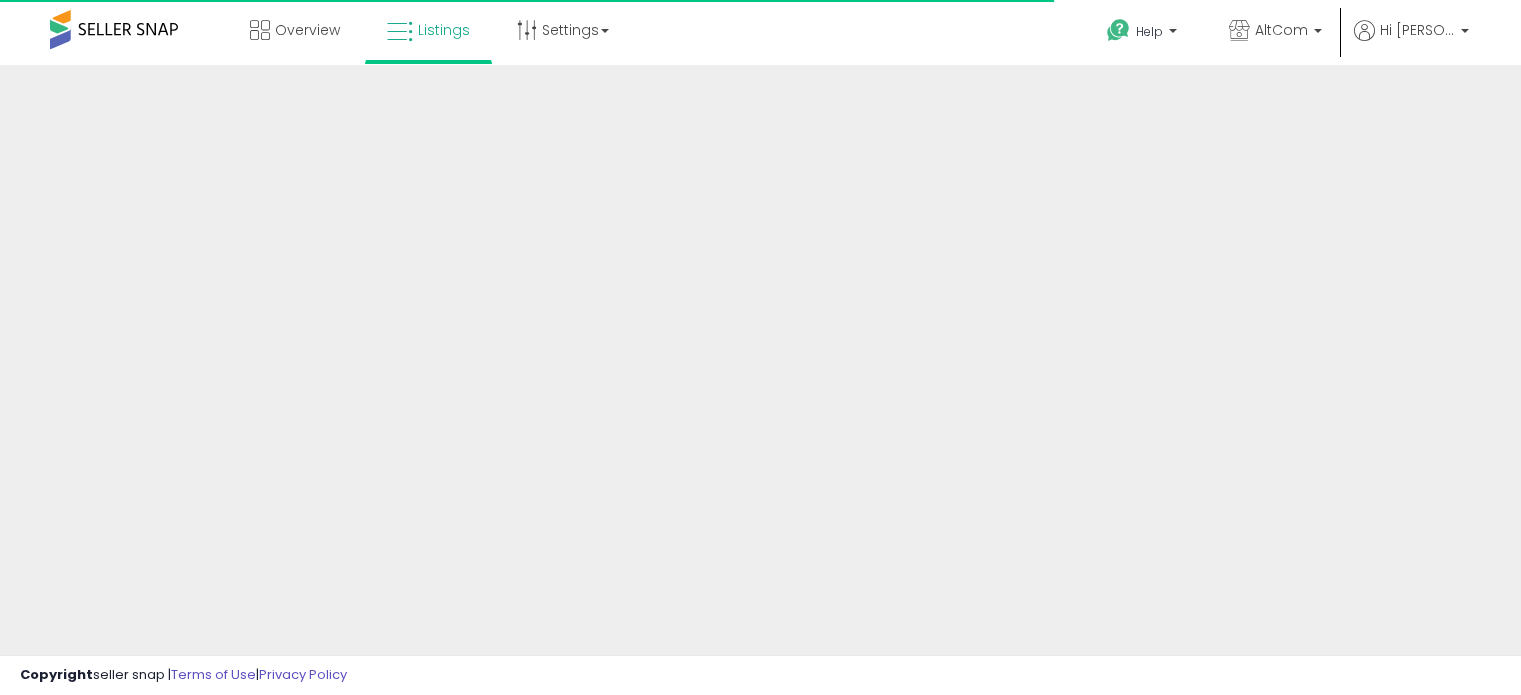 scroll, scrollTop: 0, scrollLeft: 0, axis: both 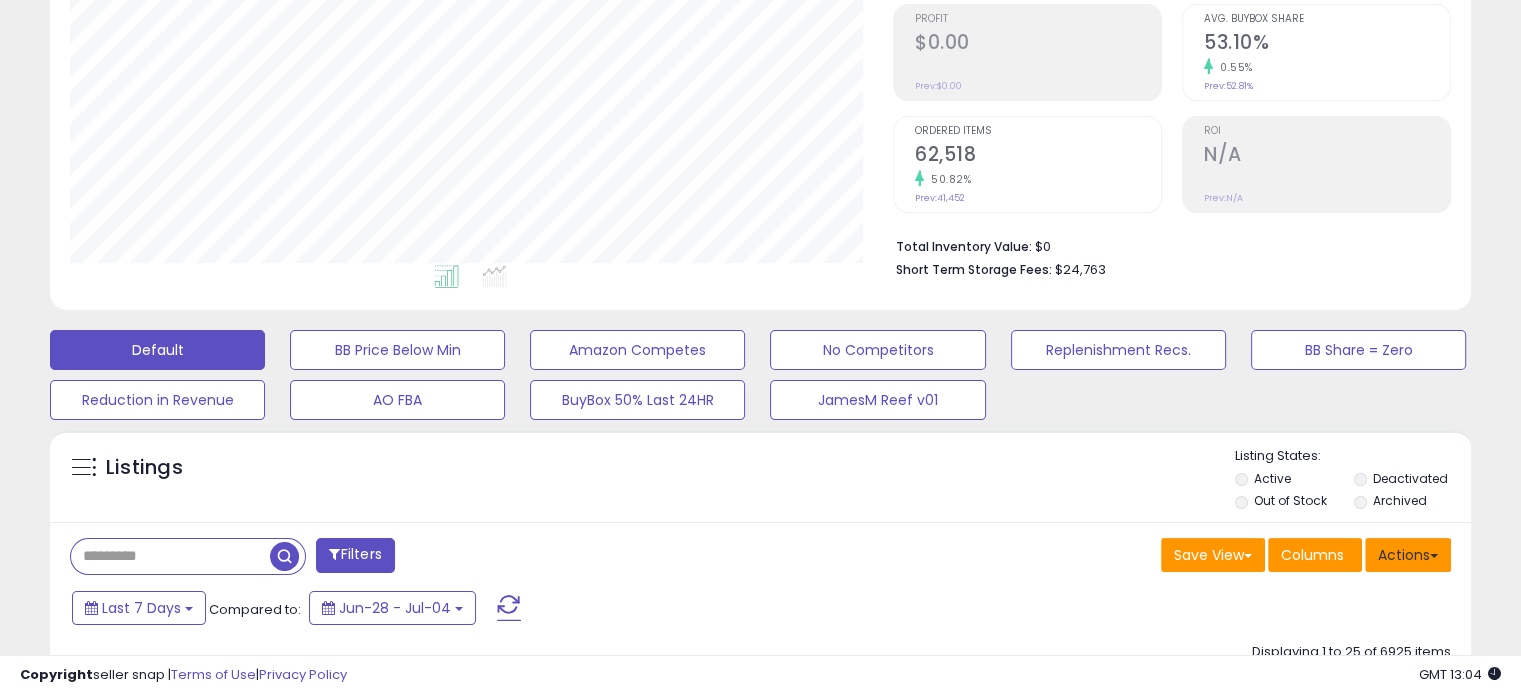 click on "Actions" at bounding box center [1408, 555] 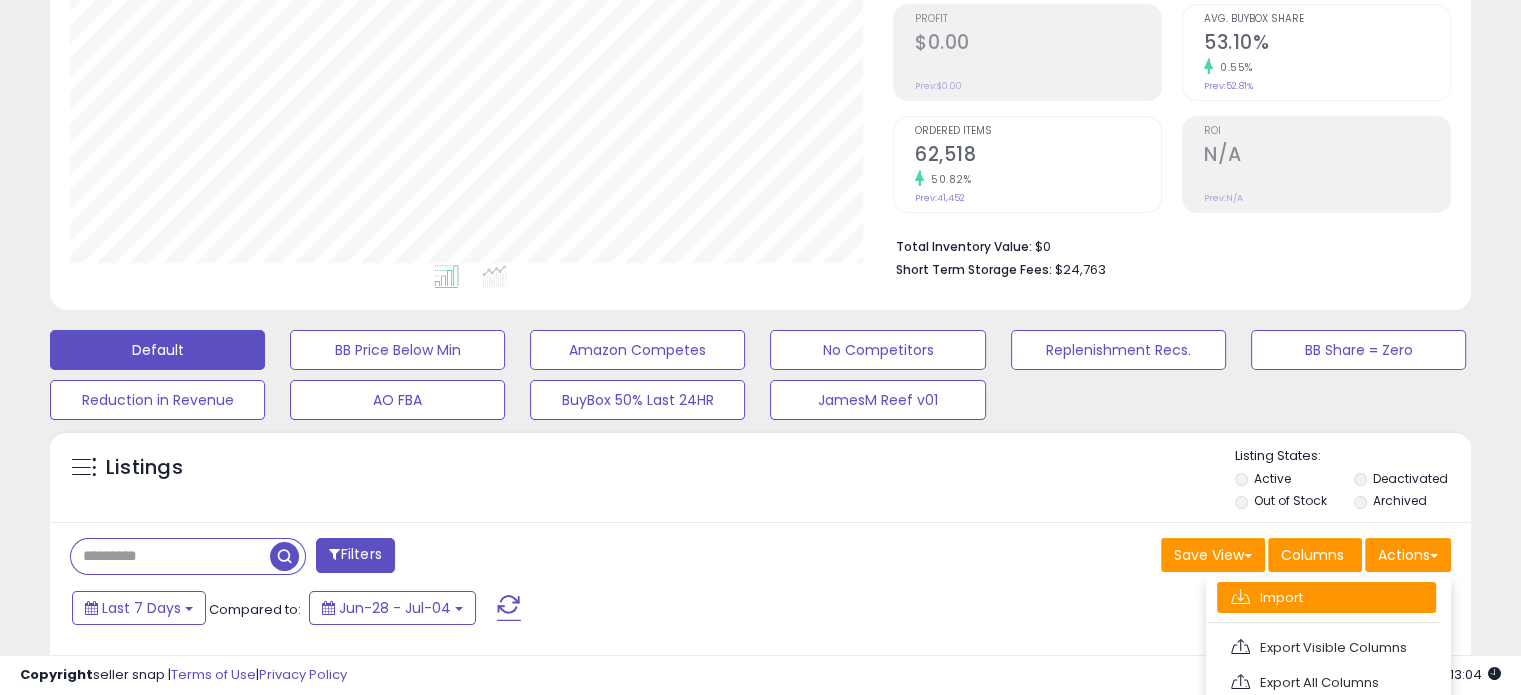 click on "Import" at bounding box center [1326, 597] 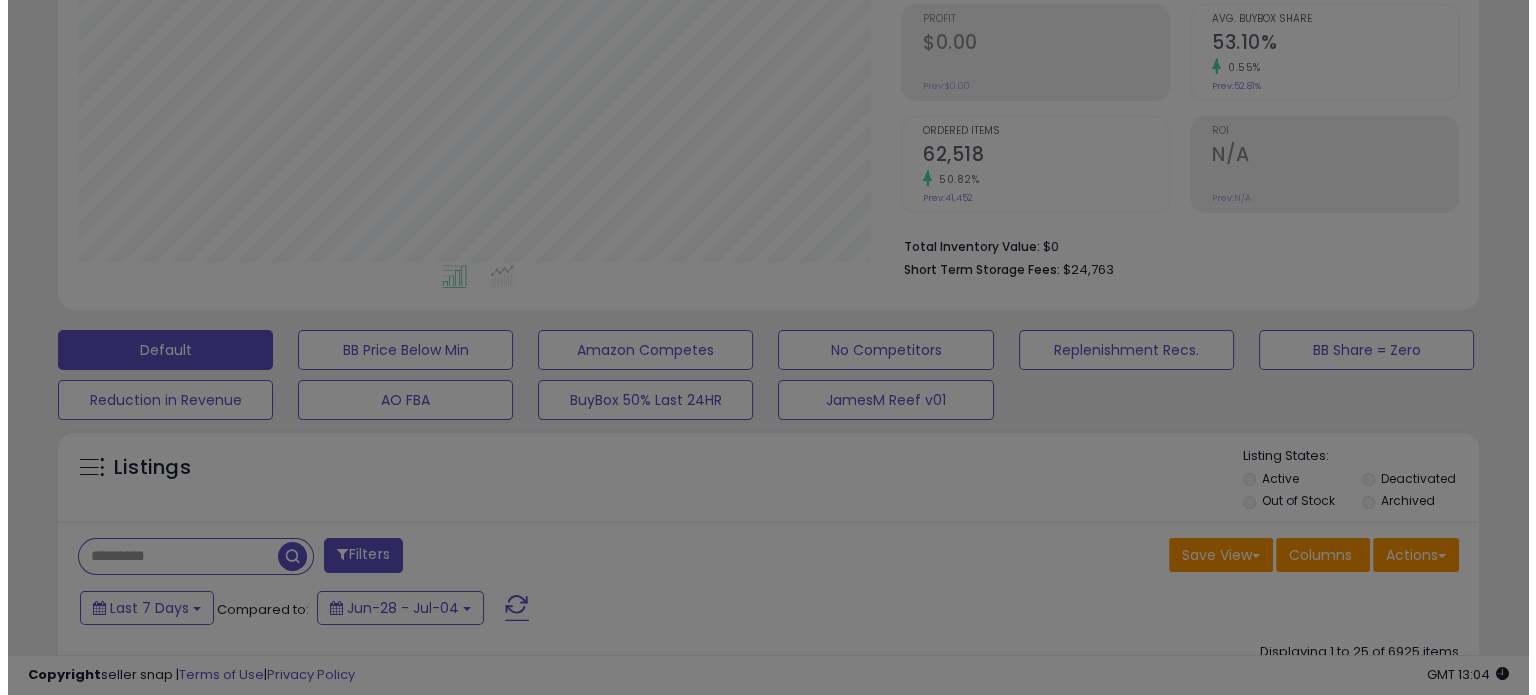scroll, scrollTop: 999589, scrollLeft: 999168, axis: both 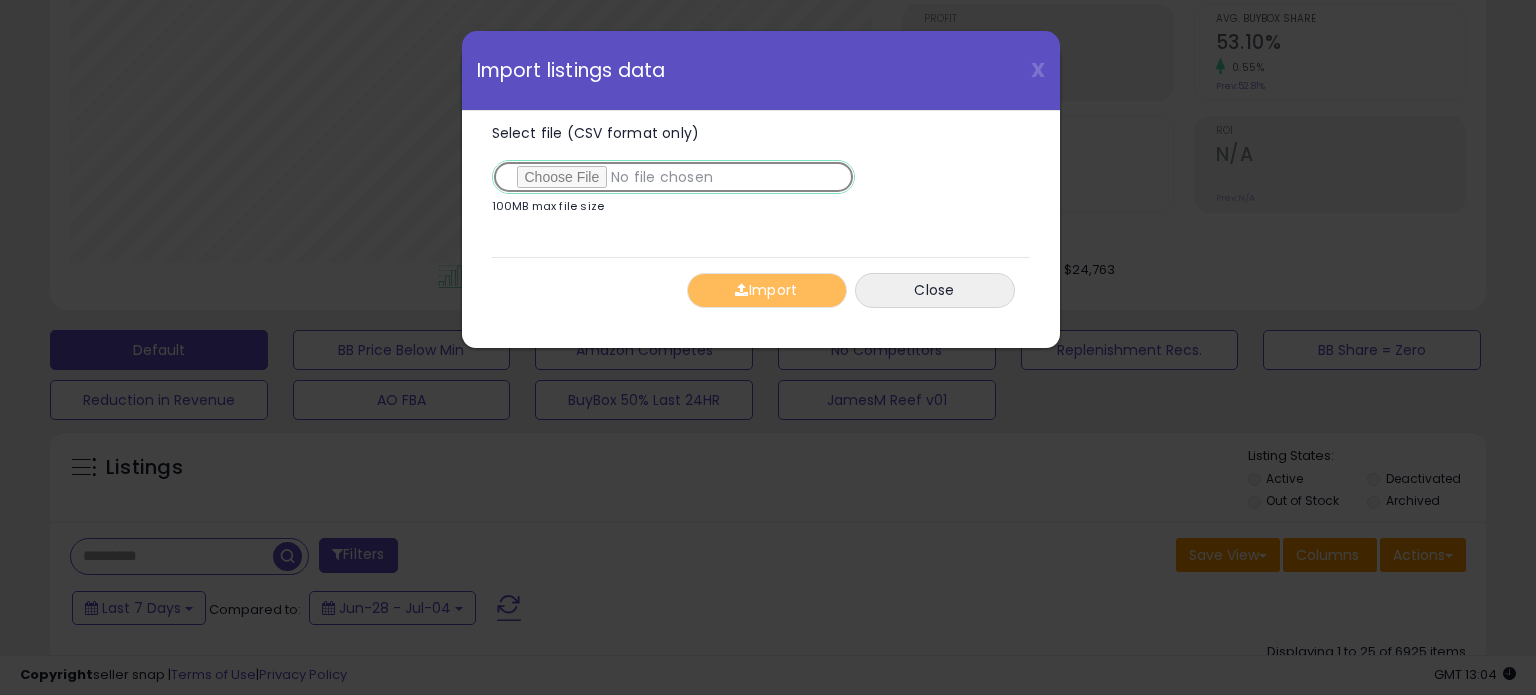 click on "Select file (CSV format only)" at bounding box center [673, 177] 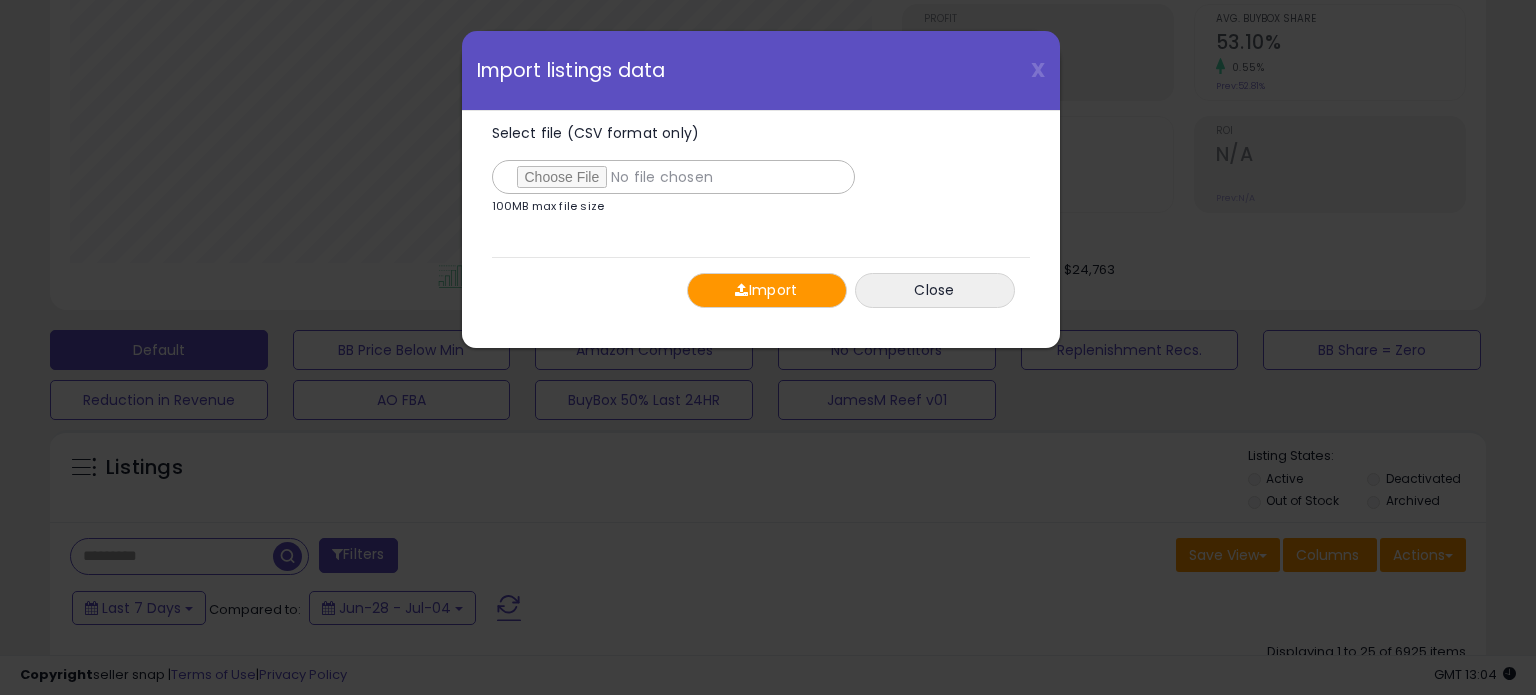 click on "Import" at bounding box center [767, 290] 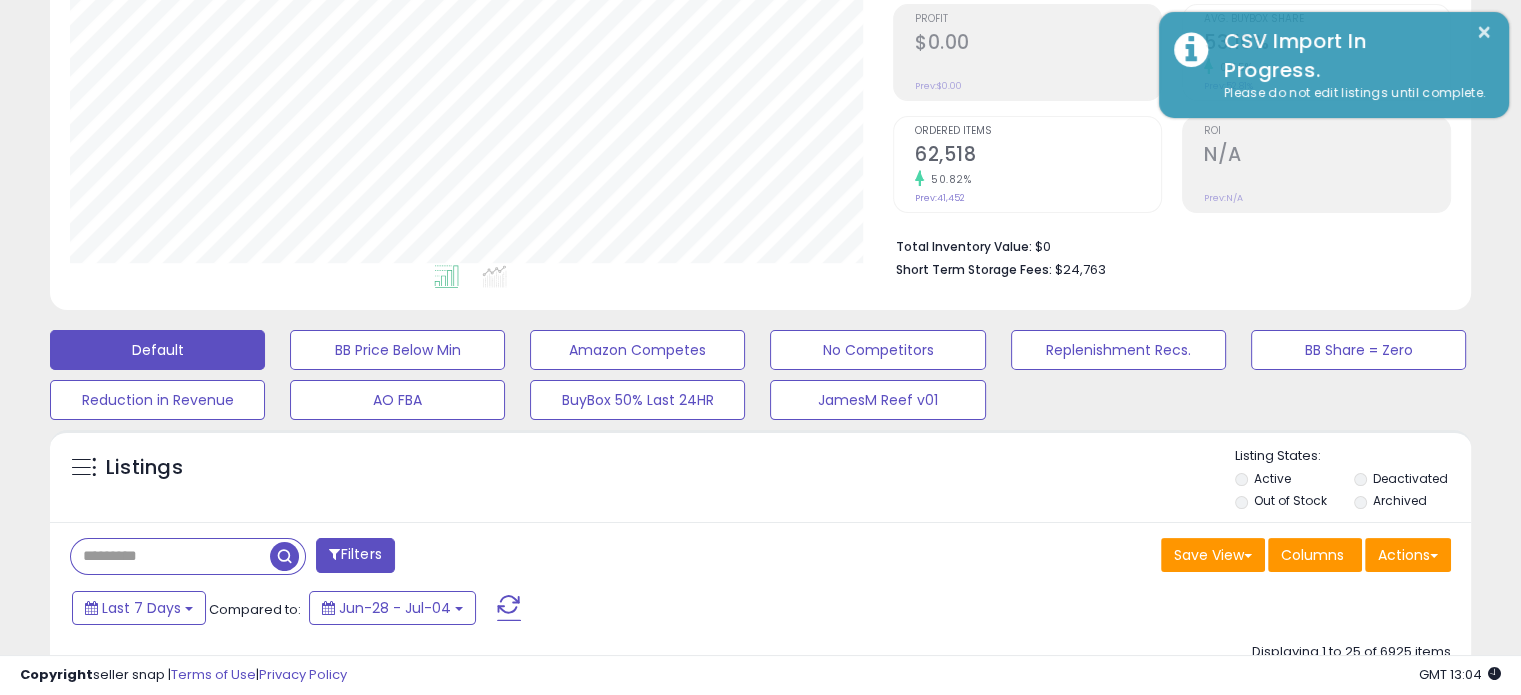 scroll, scrollTop: 409, scrollLeft: 822, axis: both 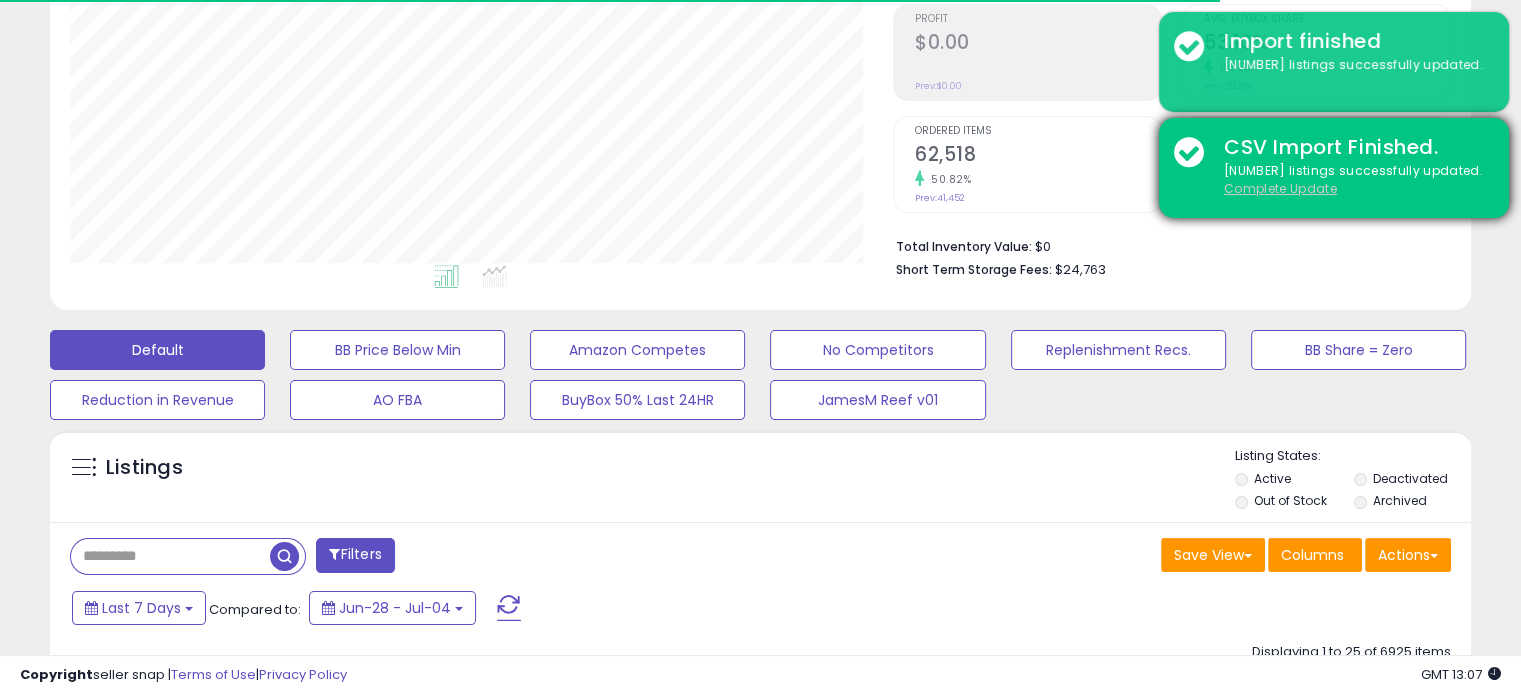 click on "Complete Update" at bounding box center [1280, 188] 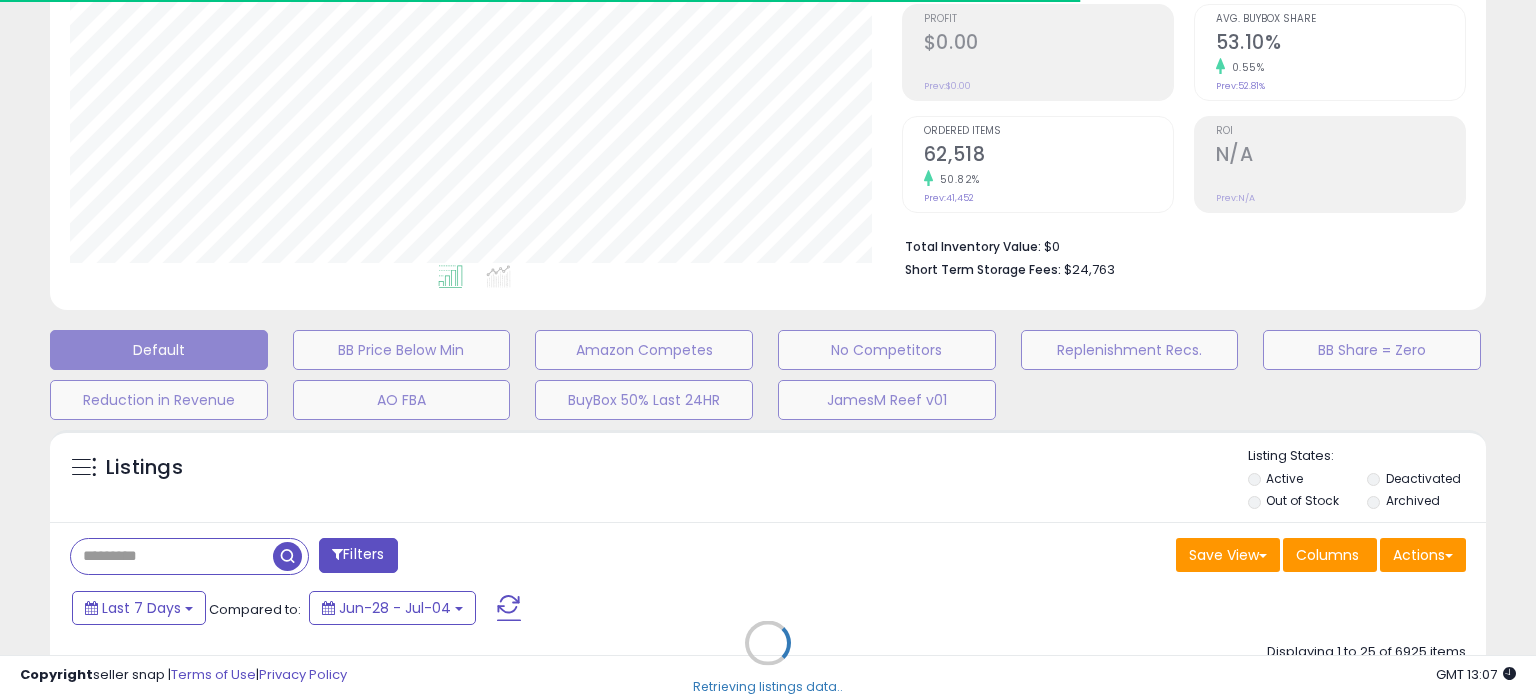 scroll, scrollTop: 999589, scrollLeft: 999168, axis: both 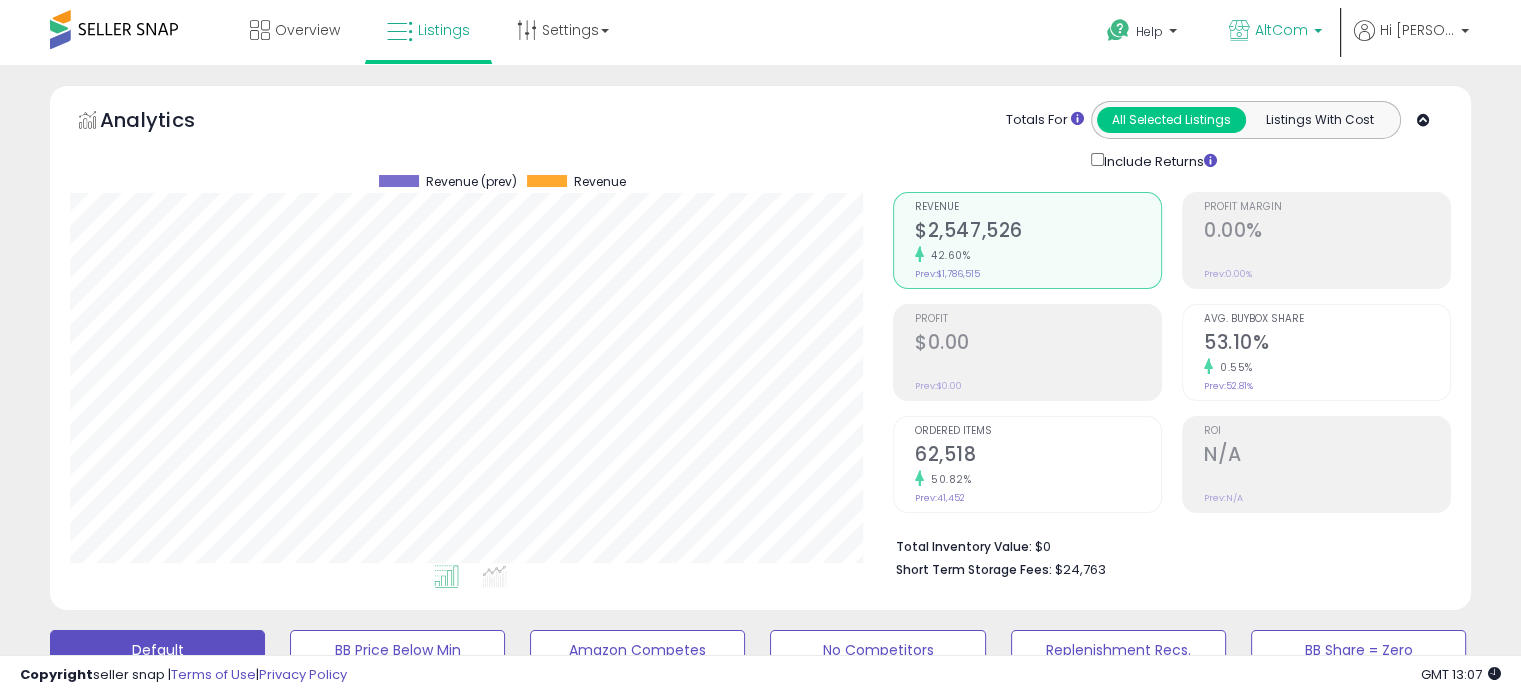 click on "AltCom" at bounding box center (1275, 32) 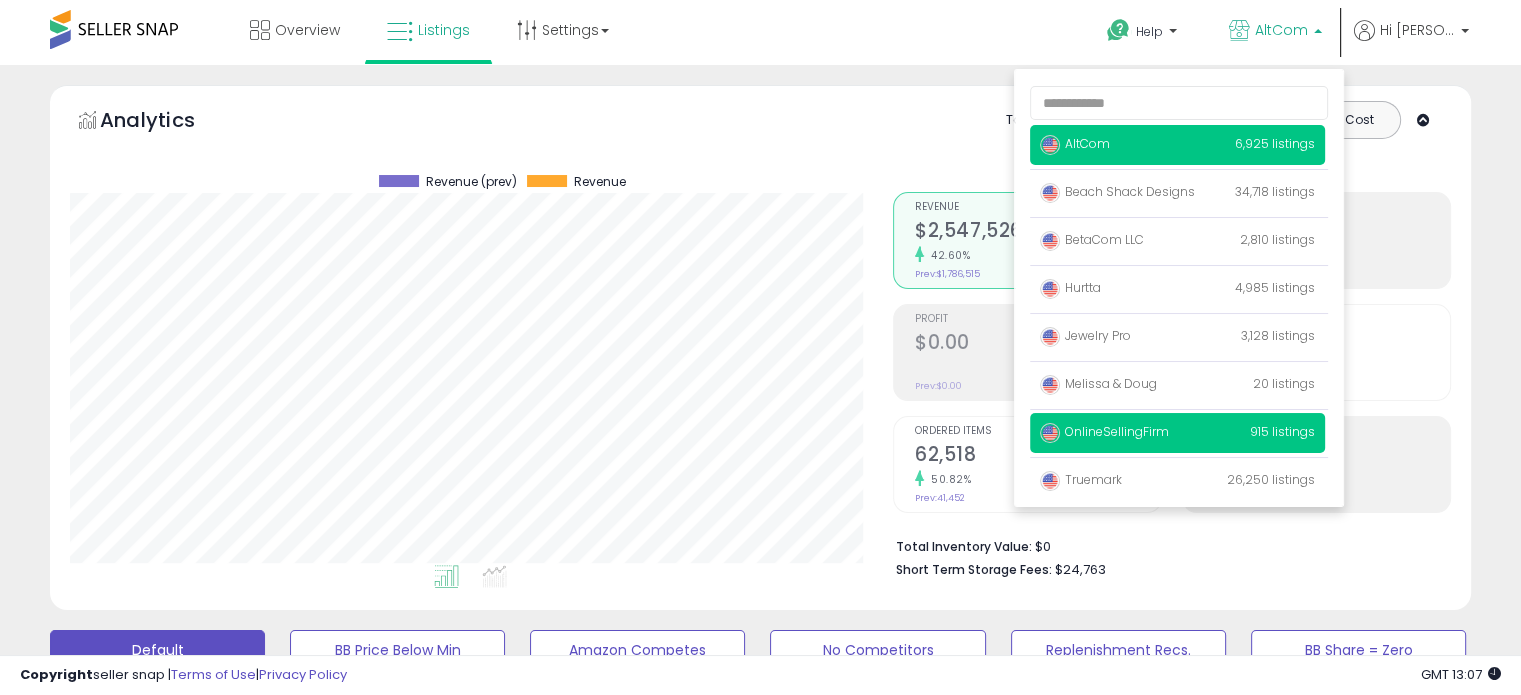 click on "OnlineSellingFirm" at bounding box center (1104, 431) 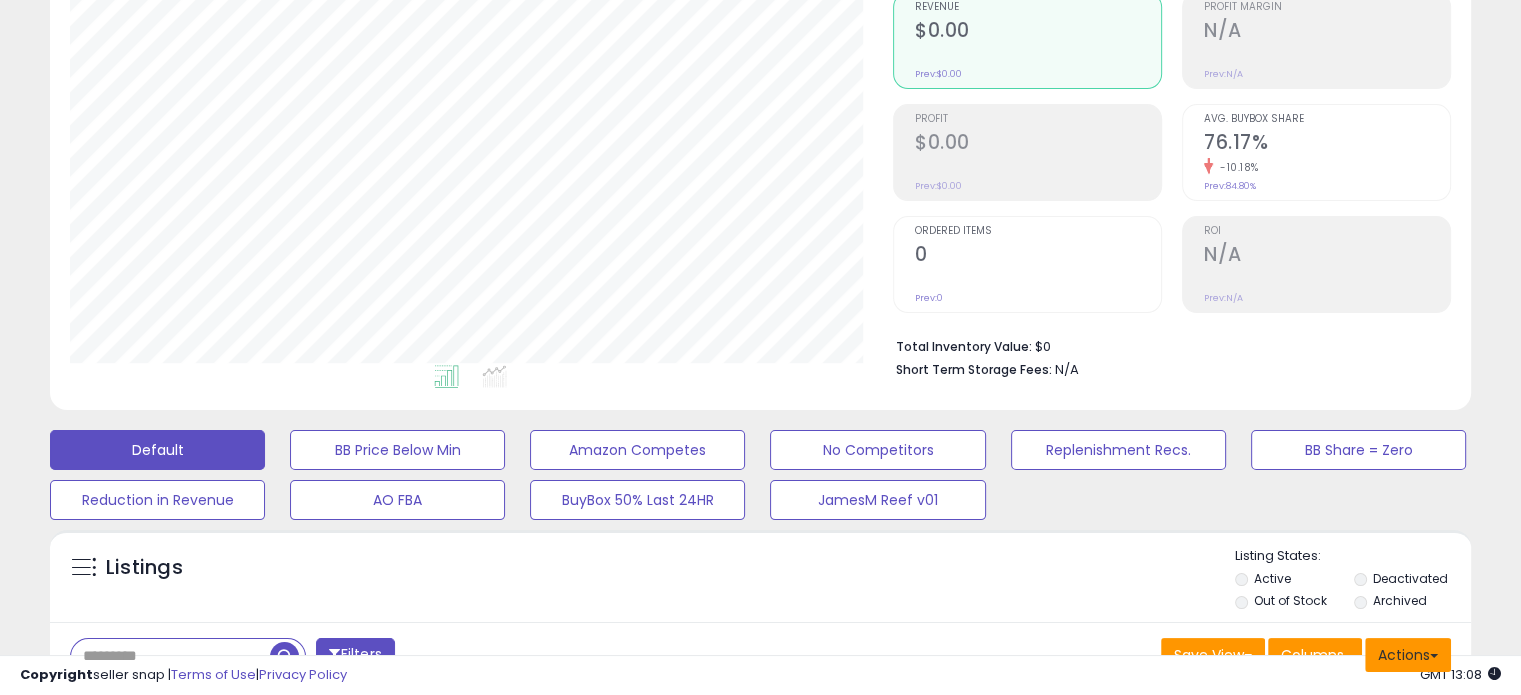 scroll, scrollTop: 500, scrollLeft: 0, axis: vertical 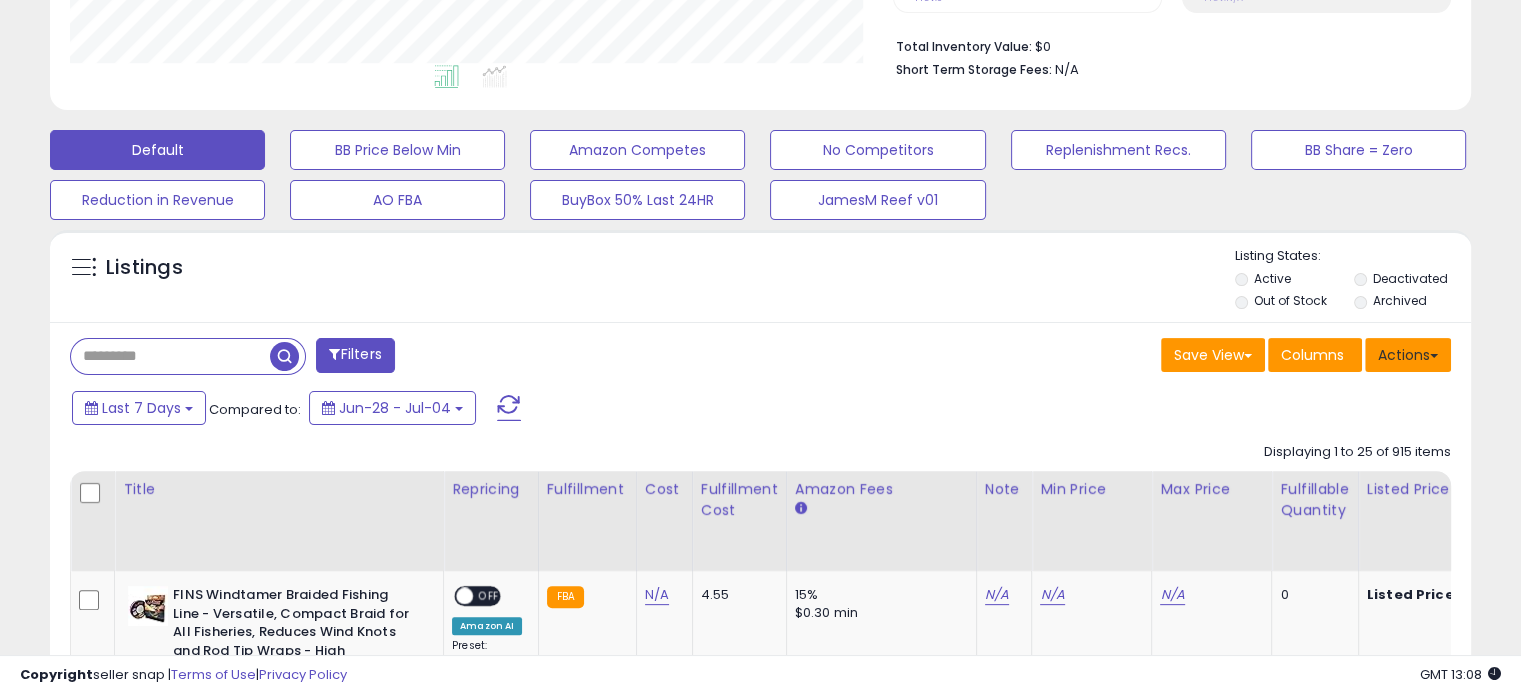 click on "Actions" at bounding box center [1408, 355] 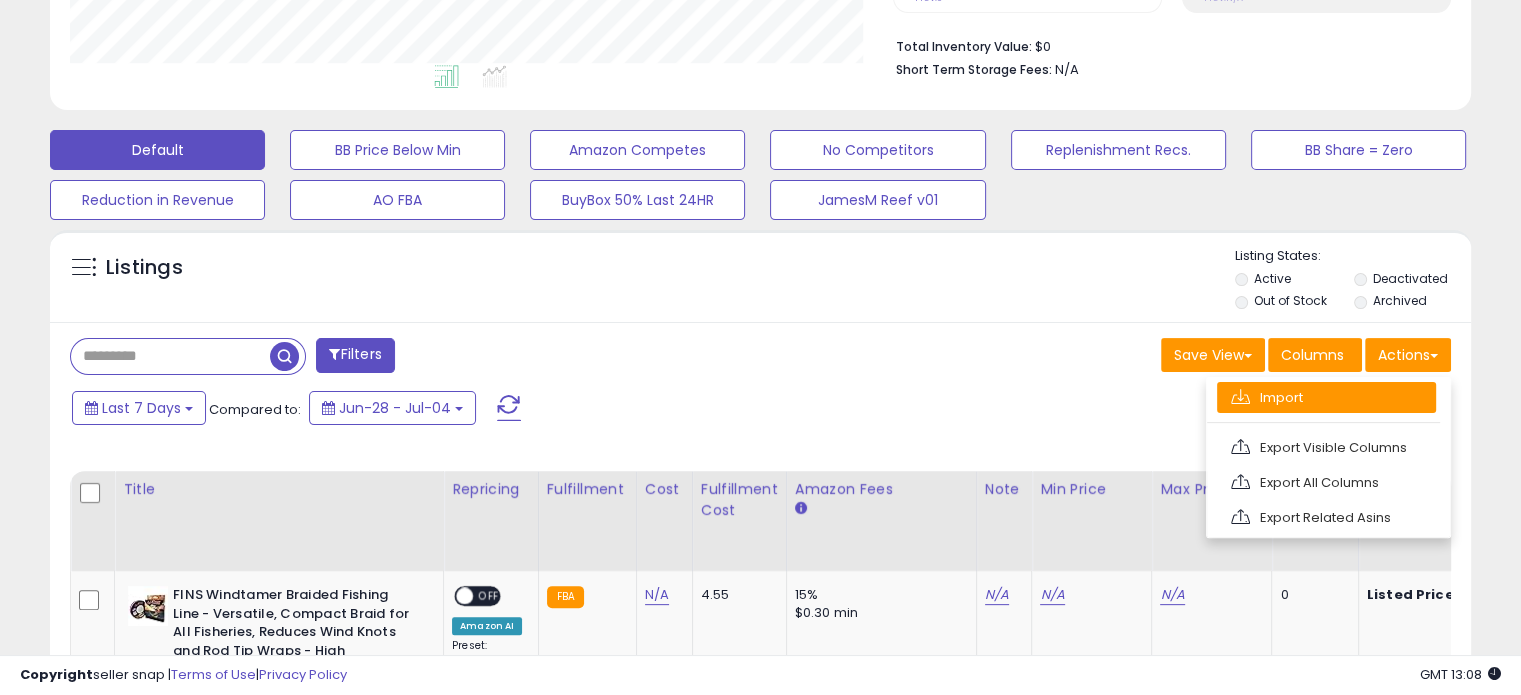 click on "Import" at bounding box center (1326, 397) 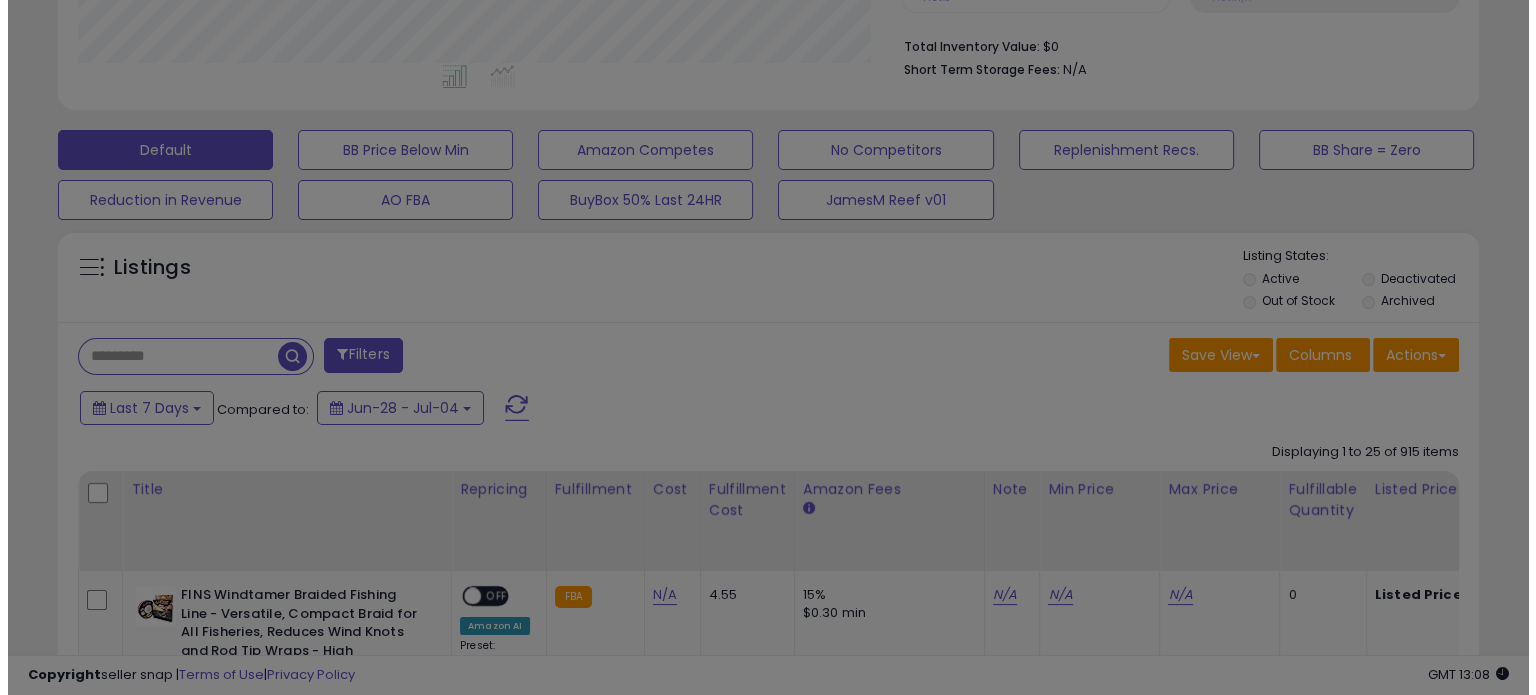 scroll, scrollTop: 999589, scrollLeft: 999168, axis: both 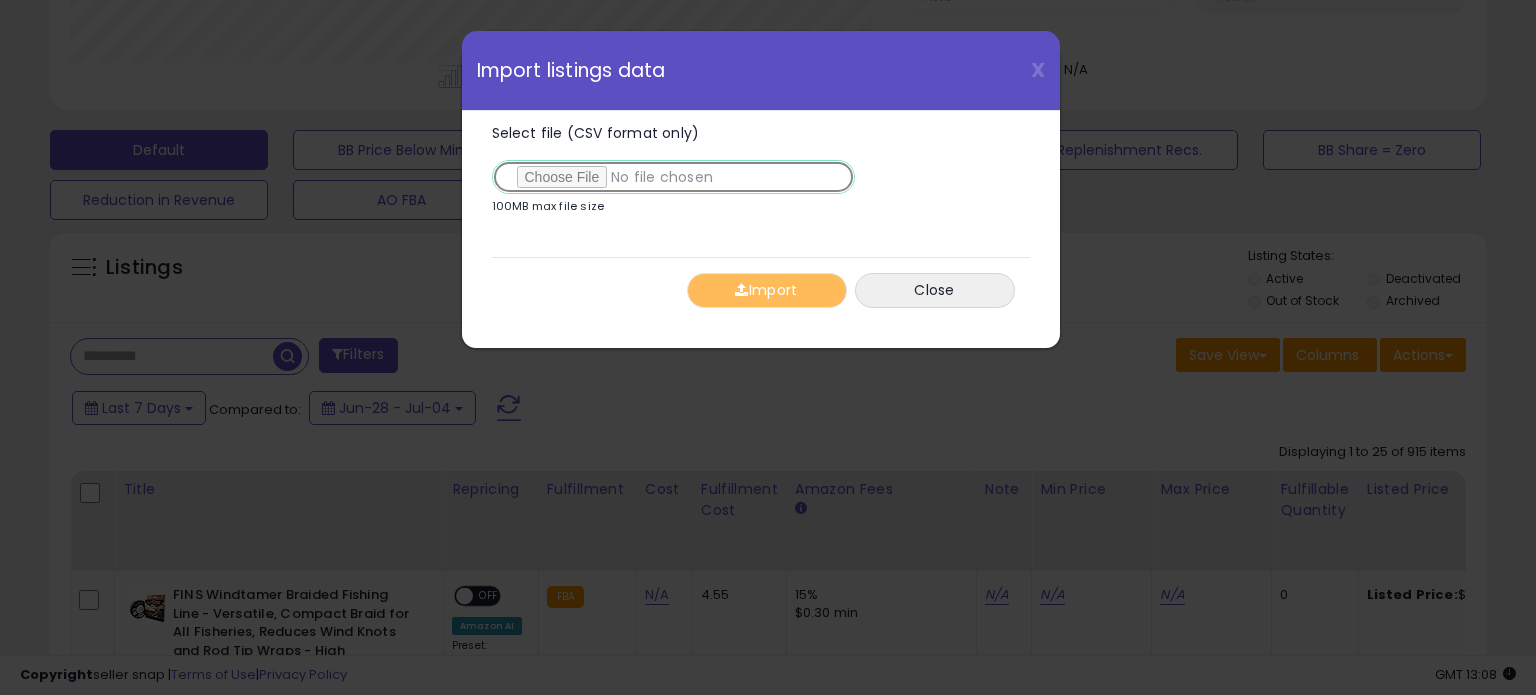 click on "Select file (CSV format only)" at bounding box center [673, 177] 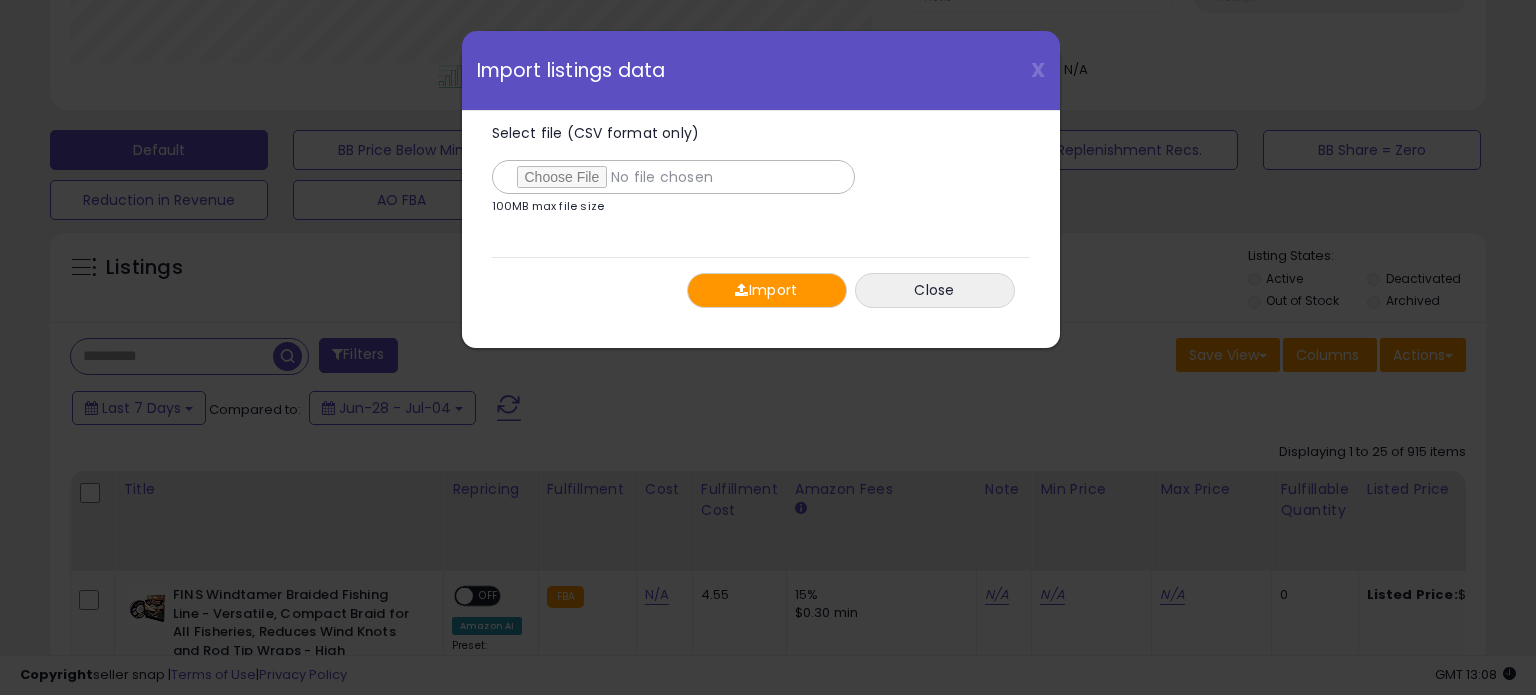 click on "Import" at bounding box center [767, 290] 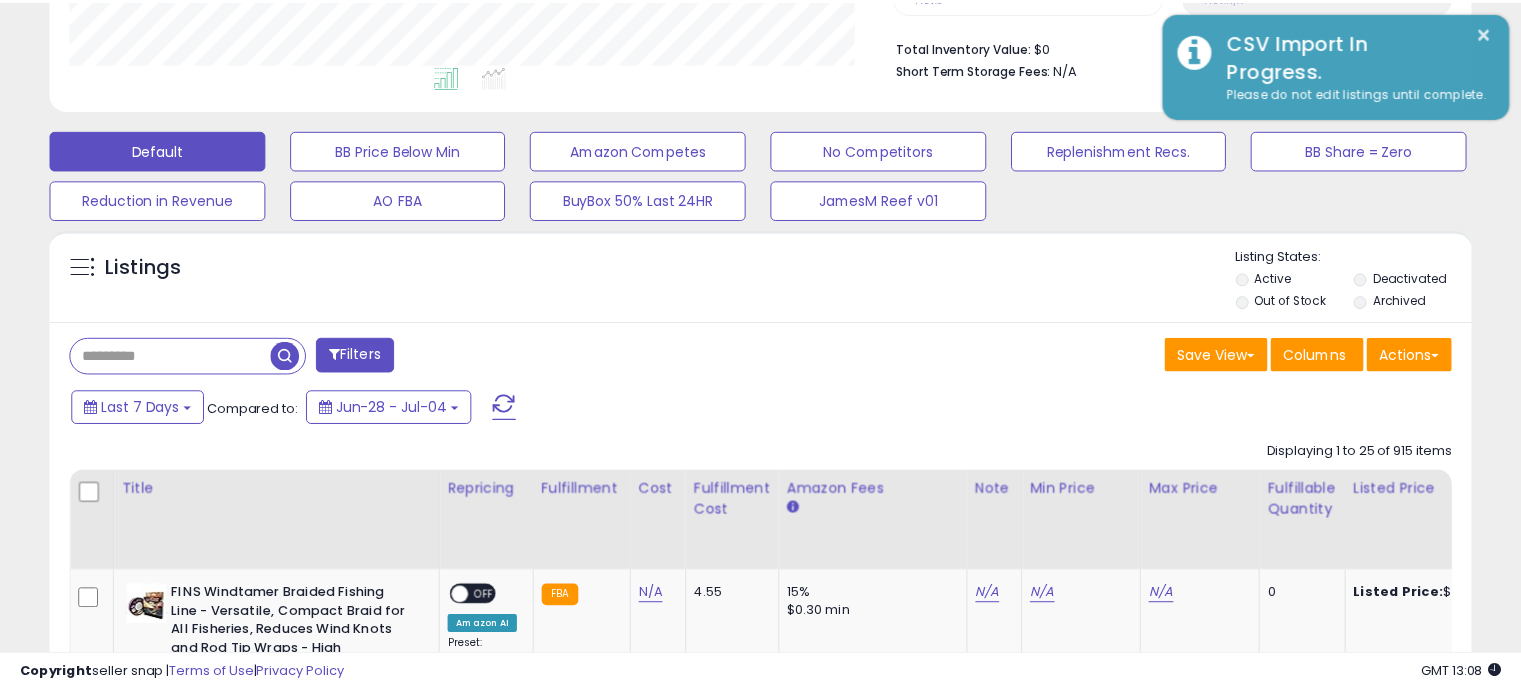 scroll, scrollTop: 409, scrollLeft: 822, axis: both 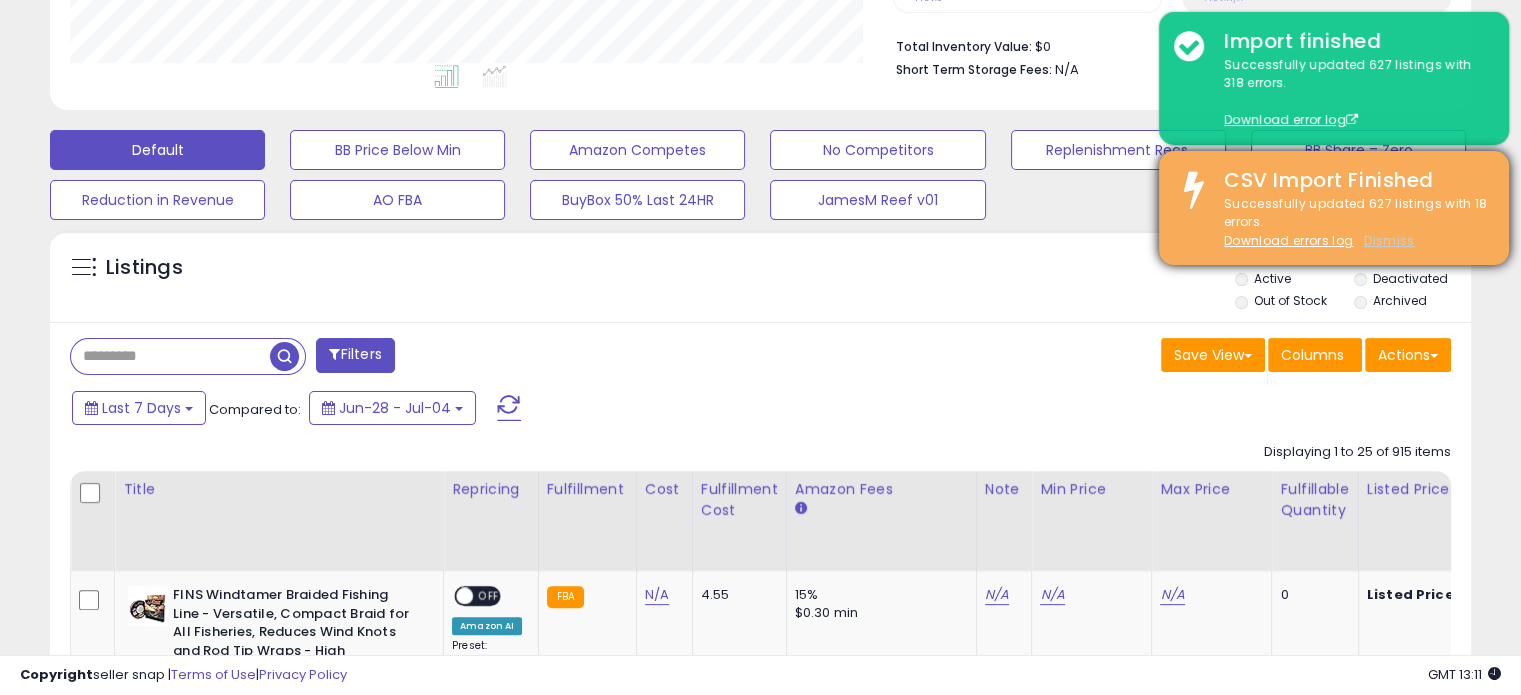 click on "Dismiss" at bounding box center (1389, 240) 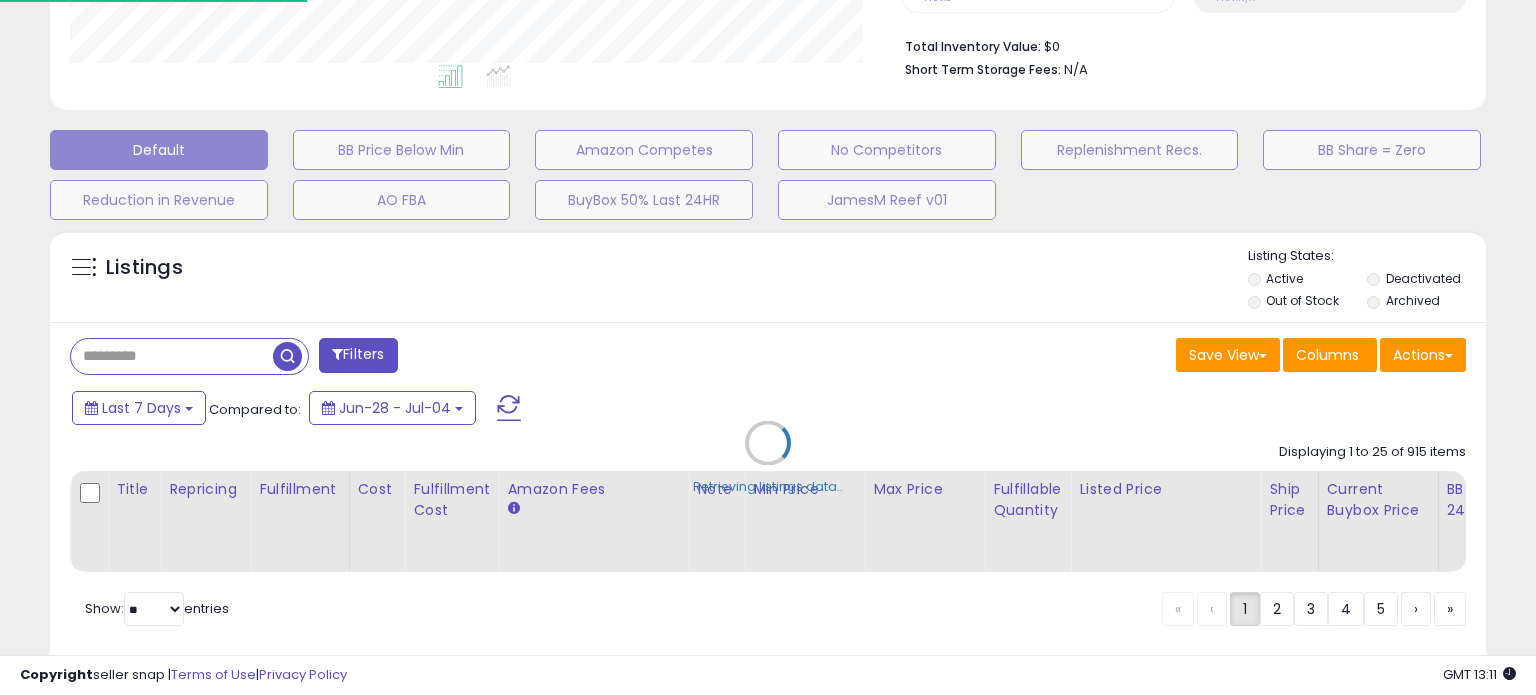 scroll, scrollTop: 999589, scrollLeft: 999168, axis: both 